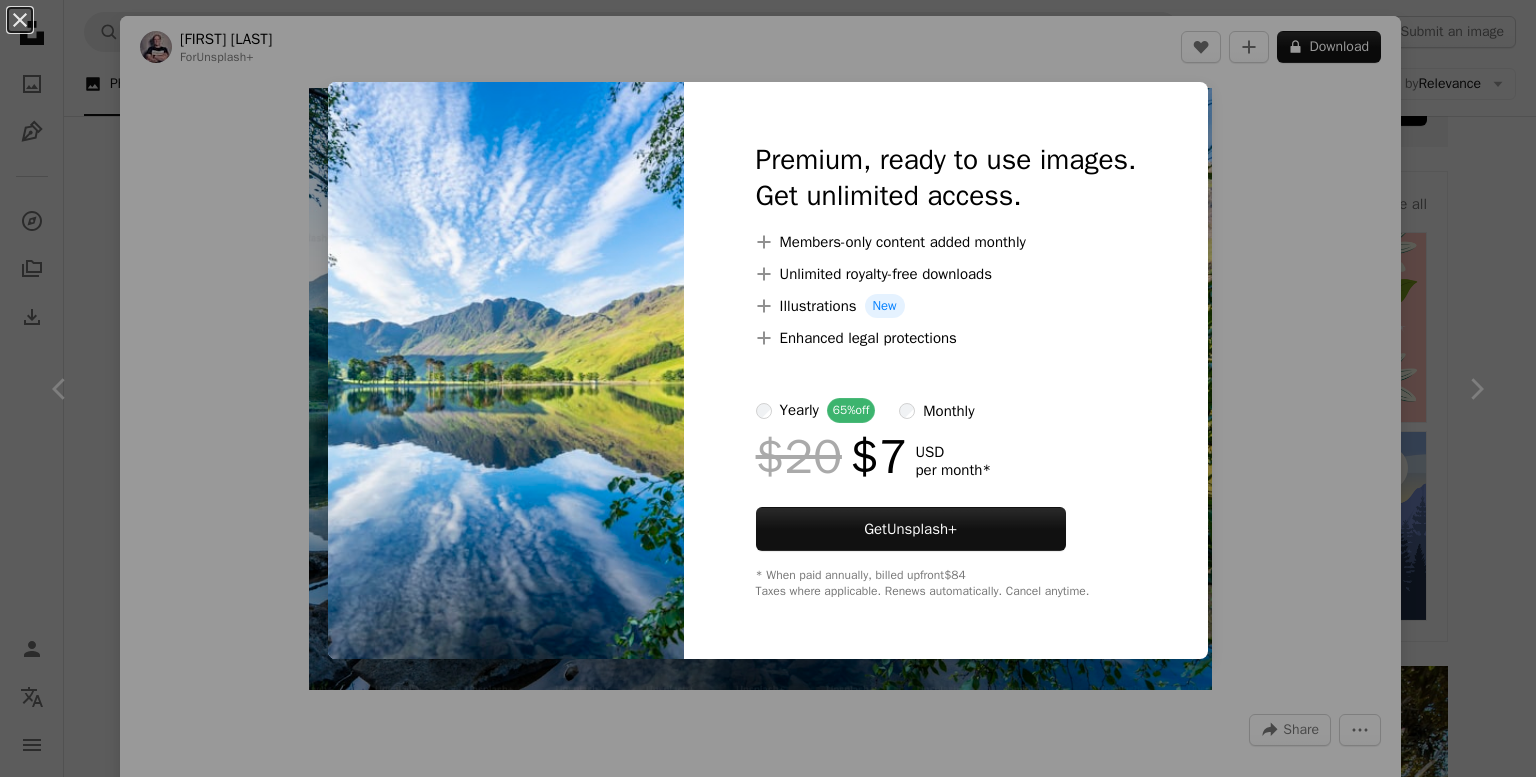 scroll, scrollTop: 891, scrollLeft: 0, axis: vertical 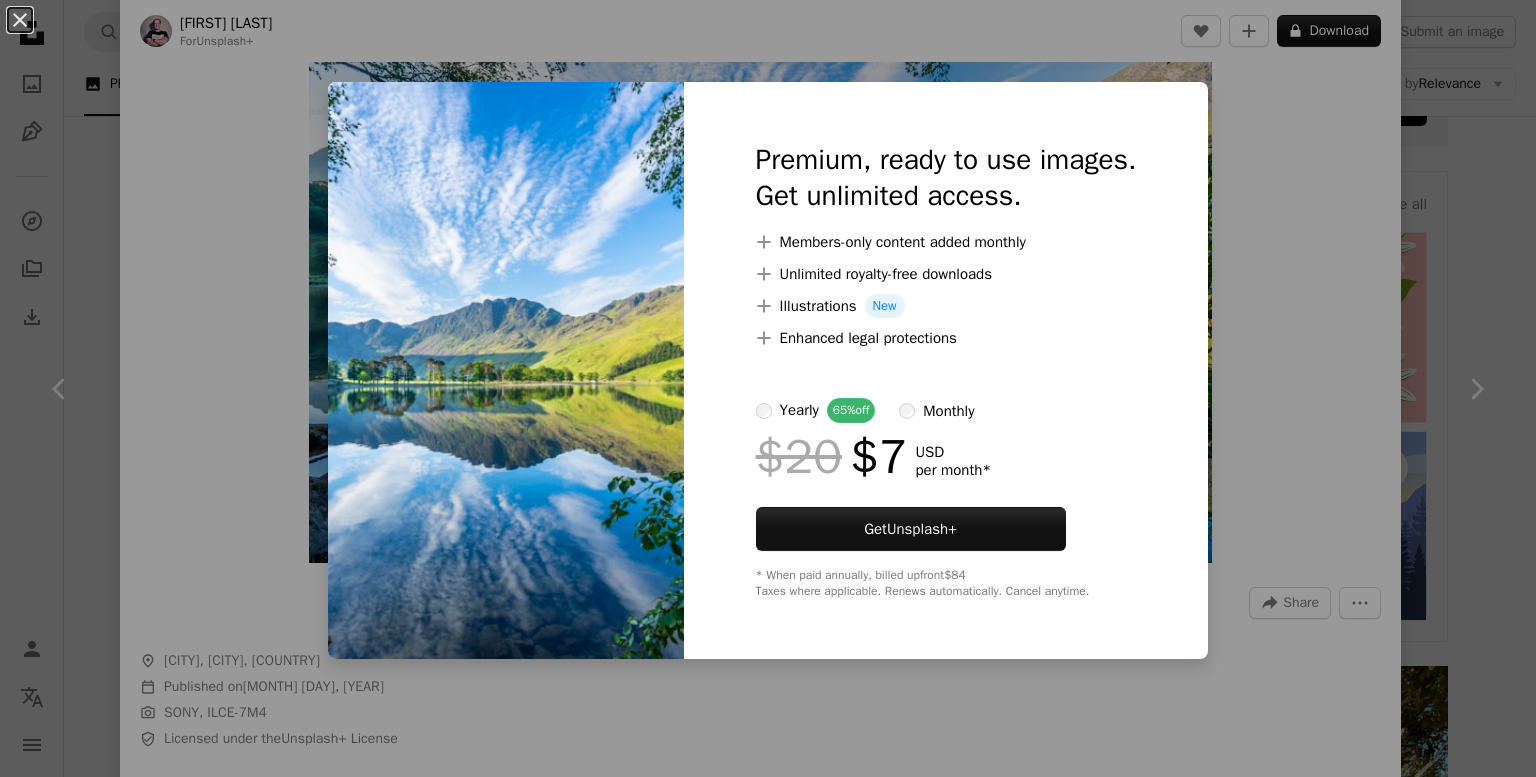 click on "An X shape Premium, ready to use images. Get unlimited access. A plus sign Members-only content added monthly A plus sign Unlimited royalty-free downloads A plus sign Illustrations  New A plus sign Enhanced legal protections yearly 65%  off monthly $20   $7 USD per month * Get  Unsplash+ * When paid annually, billed upfront  $84 Taxes where applicable. Renews automatically. Cancel anytime." at bounding box center (768, 388) 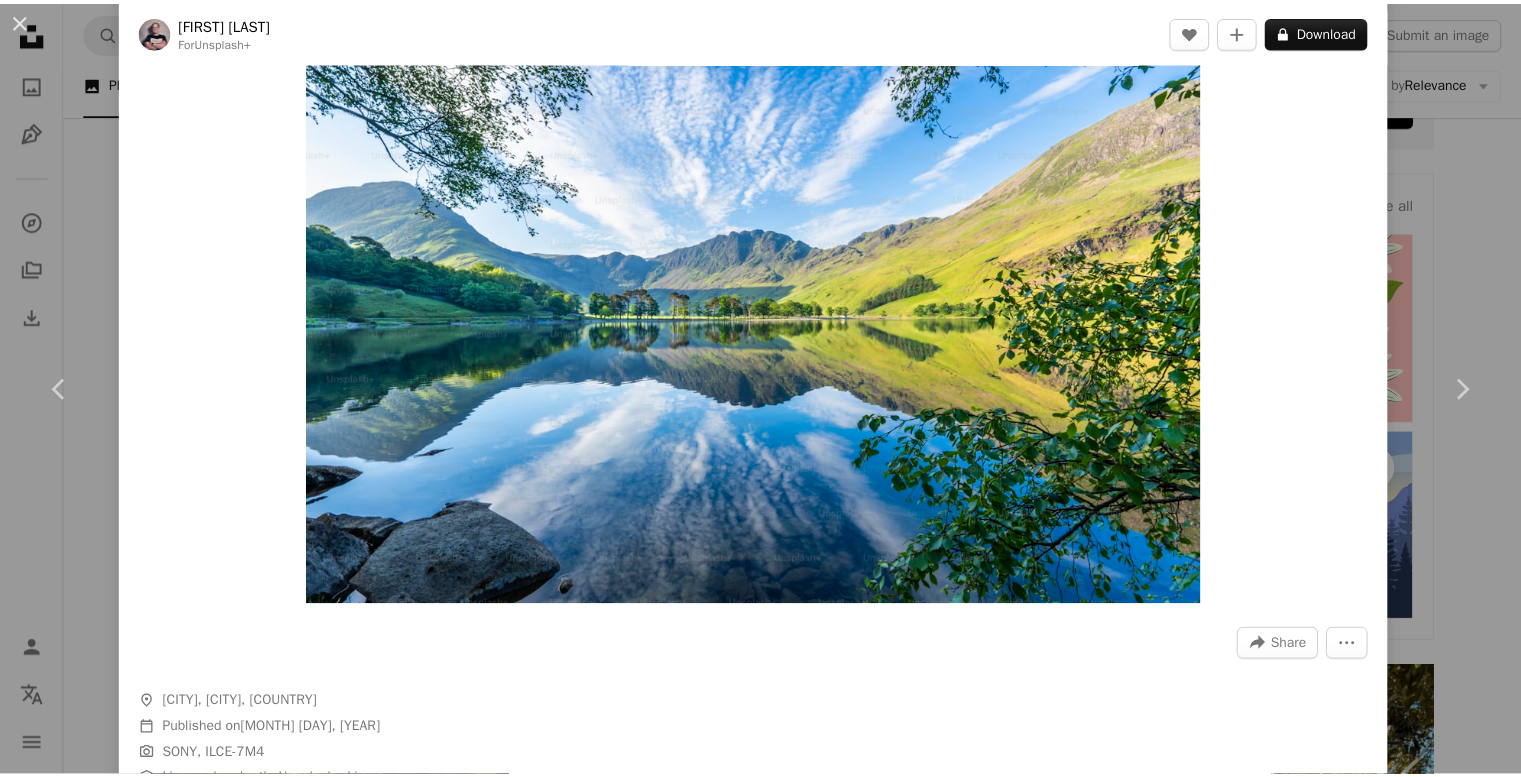 scroll, scrollTop: 0, scrollLeft: 0, axis: both 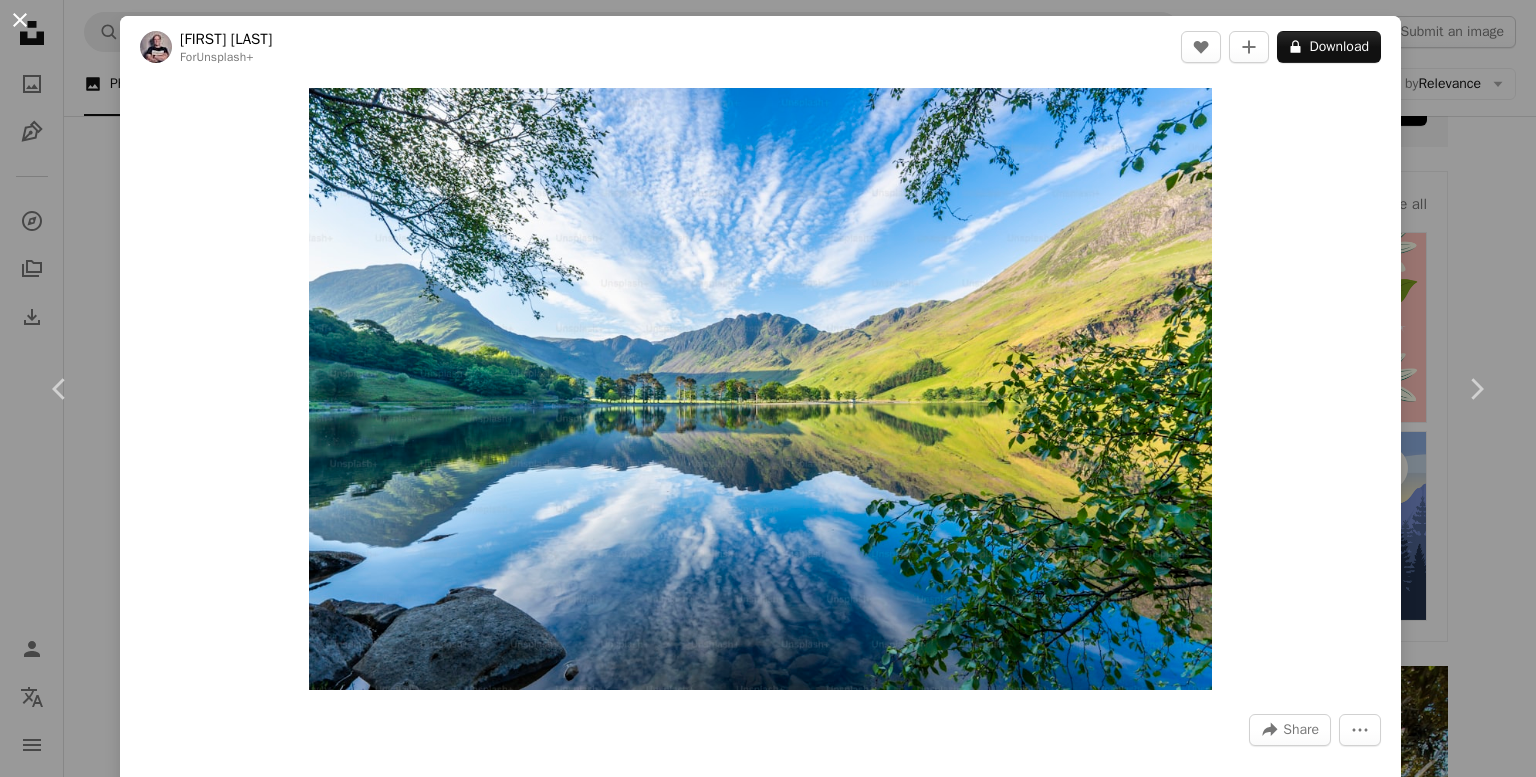 click on "An X shape" at bounding box center [20, 20] 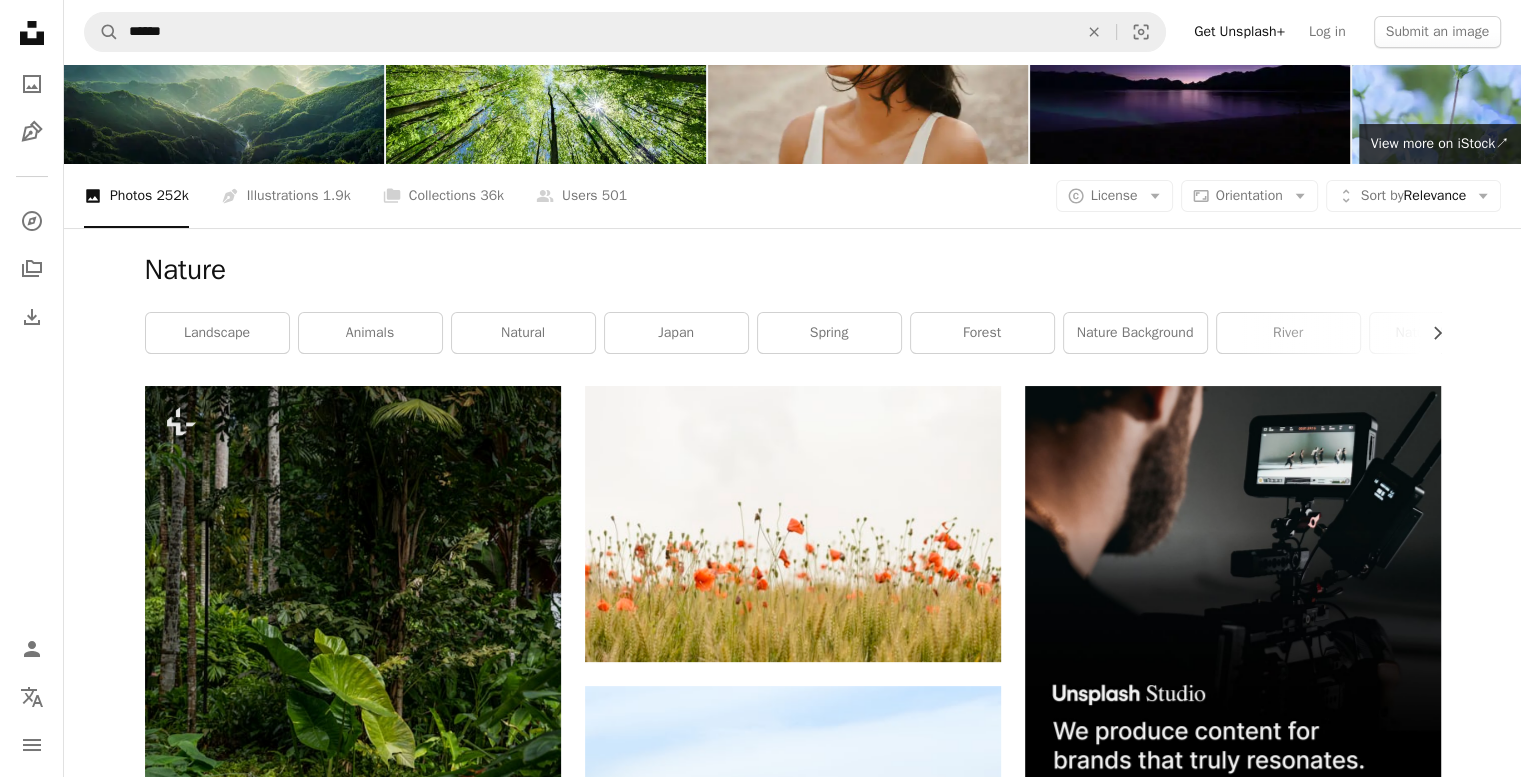 scroll, scrollTop: 0, scrollLeft: 0, axis: both 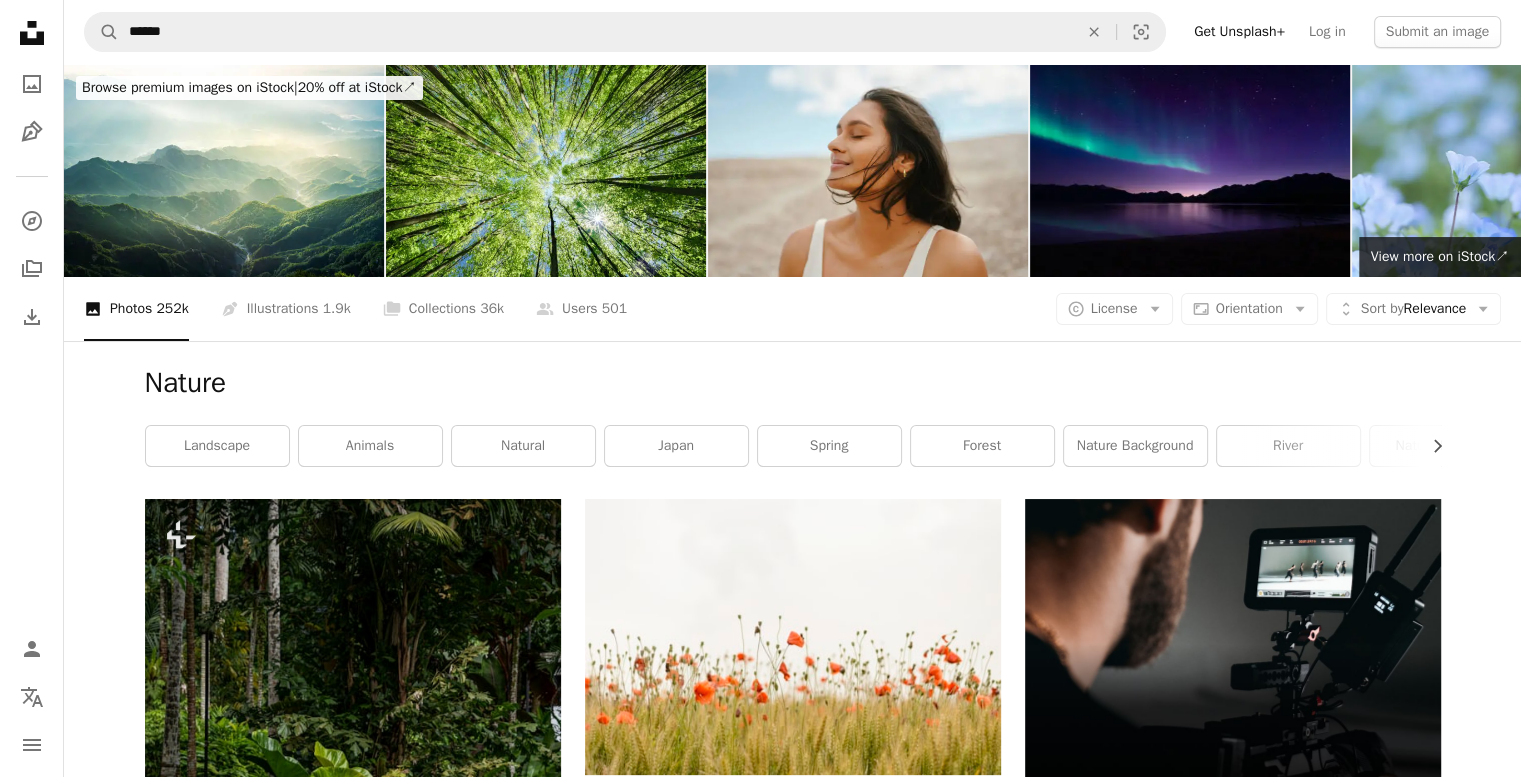 click on "Nature" at bounding box center (793, 383) 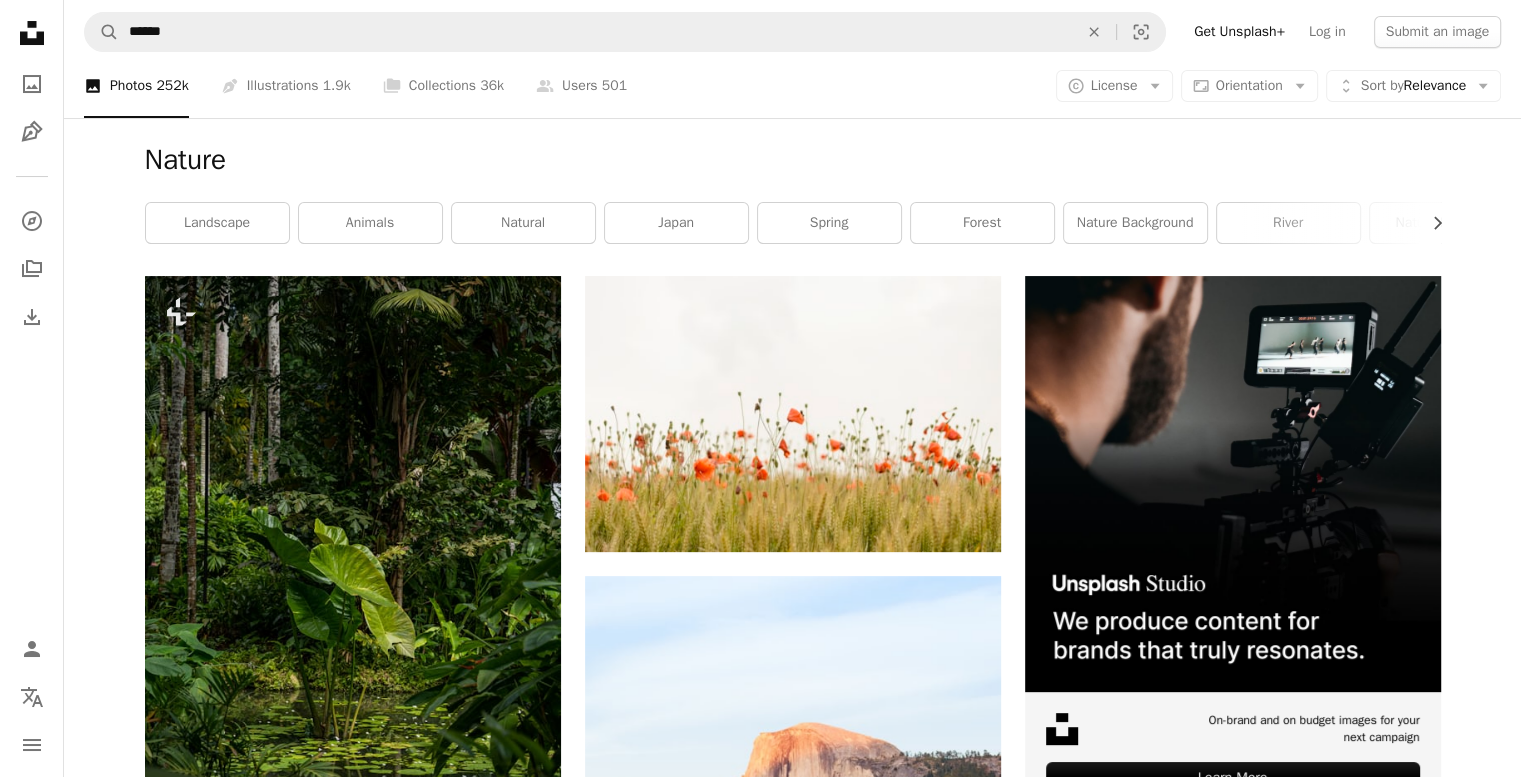 scroll, scrollTop: 0, scrollLeft: 0, axis: both 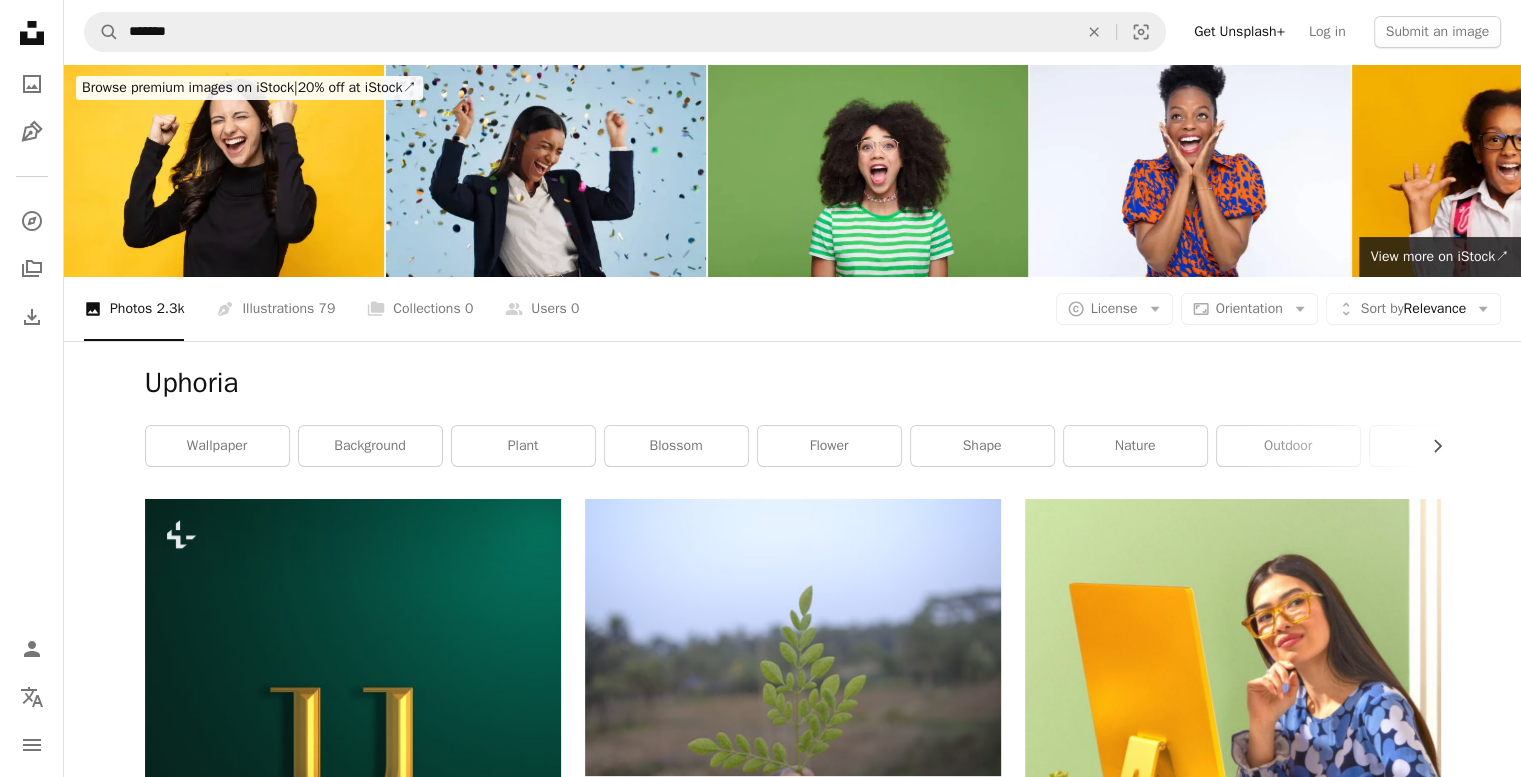 click on "Uphoria" at bounding box center [793, 383] 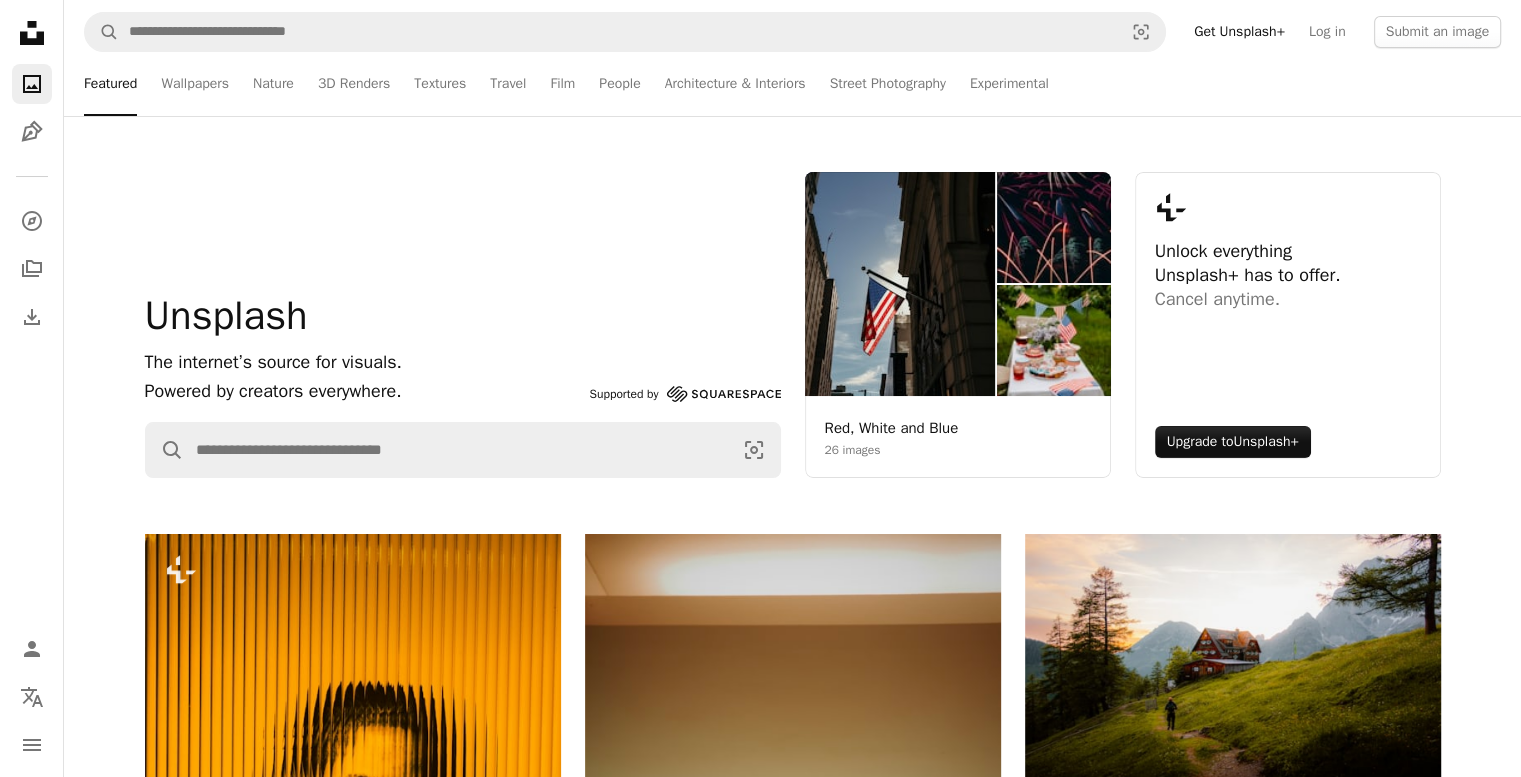 scroll, scrollTop: 266, scrollLeft: 0, axis: vertical 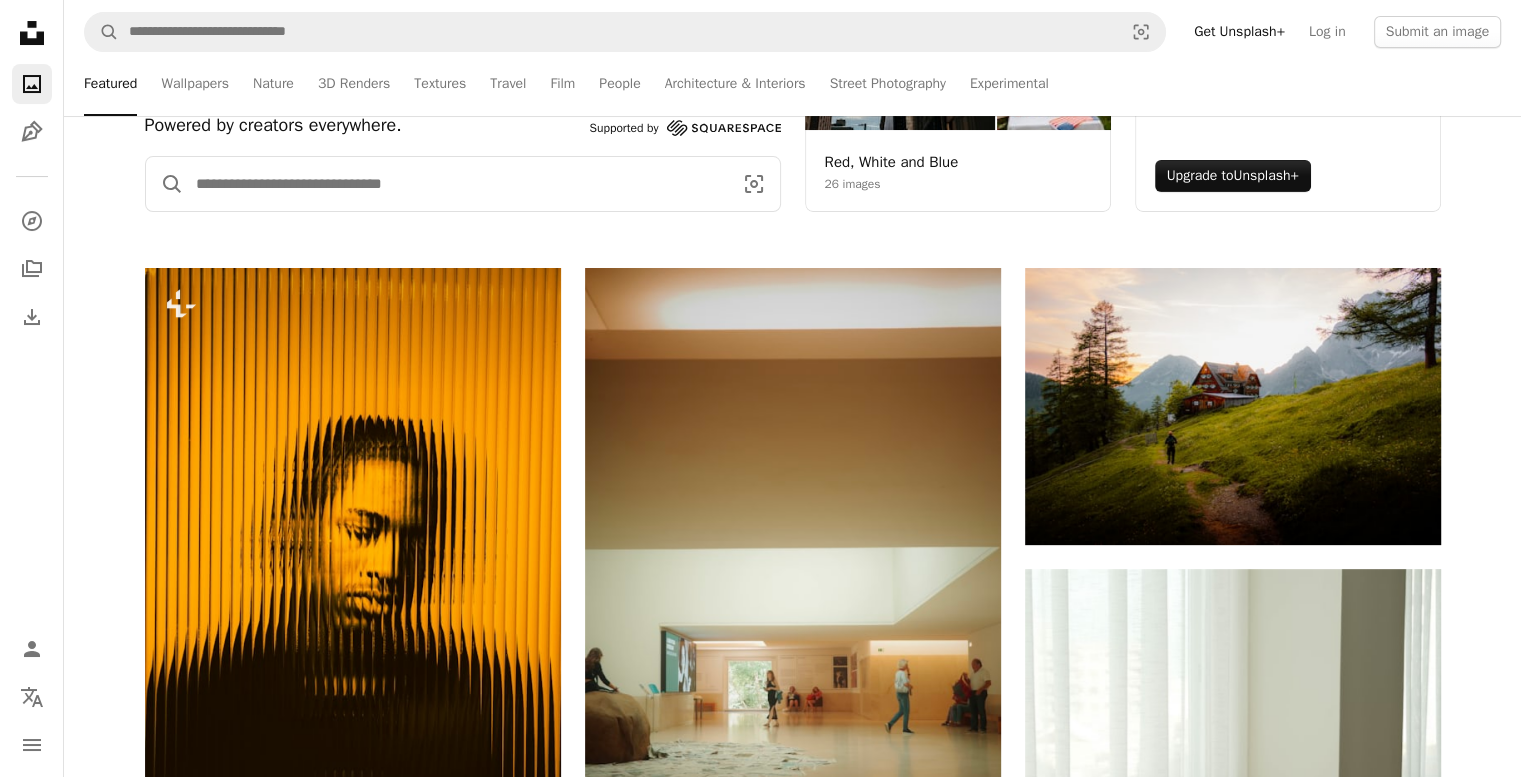 click at bounding box center (456, 184) 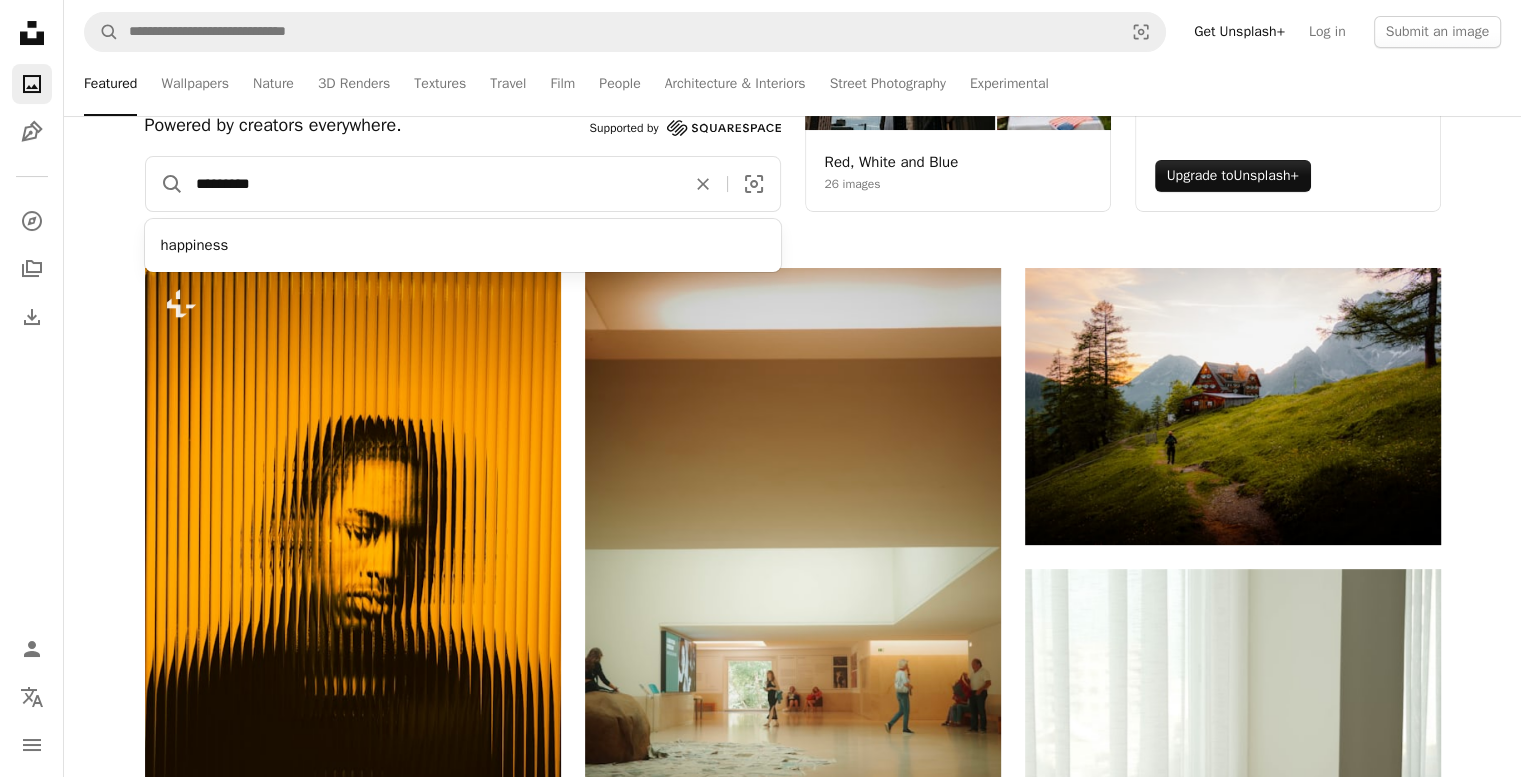 type on "*********" 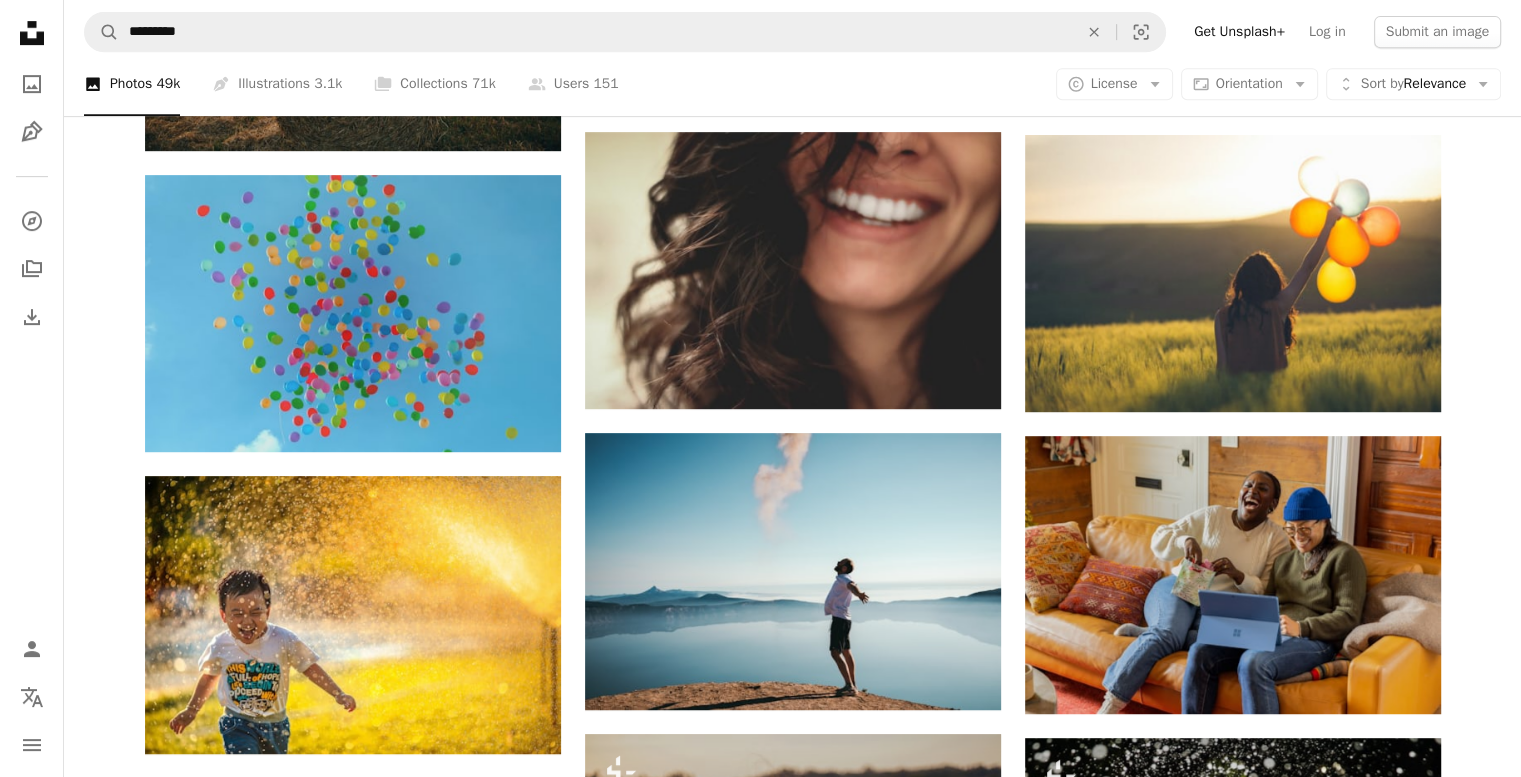 scroll, scrollTop: 954, scrollLeft: 0, axis: vertical 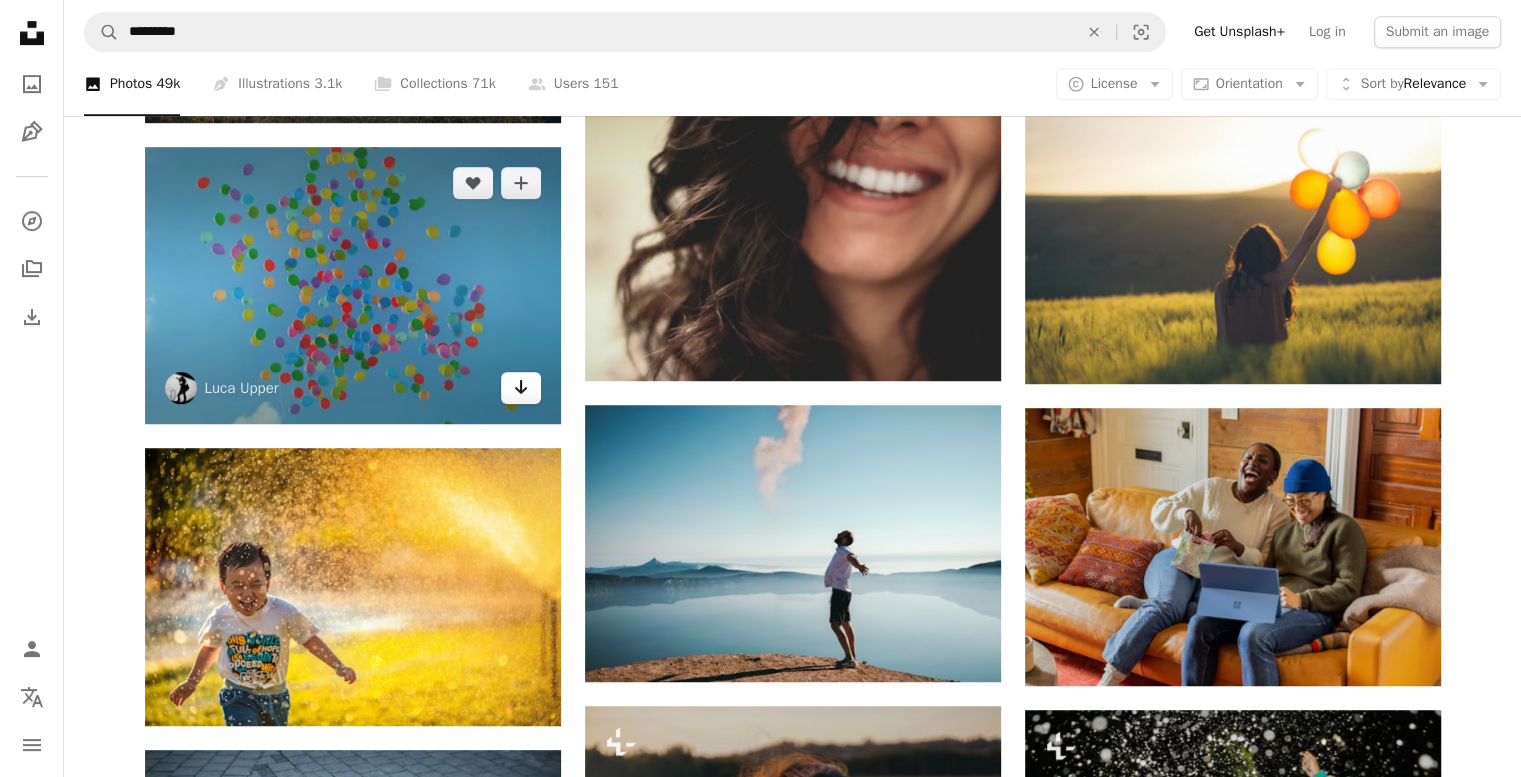 click on "Arrow pointing down" 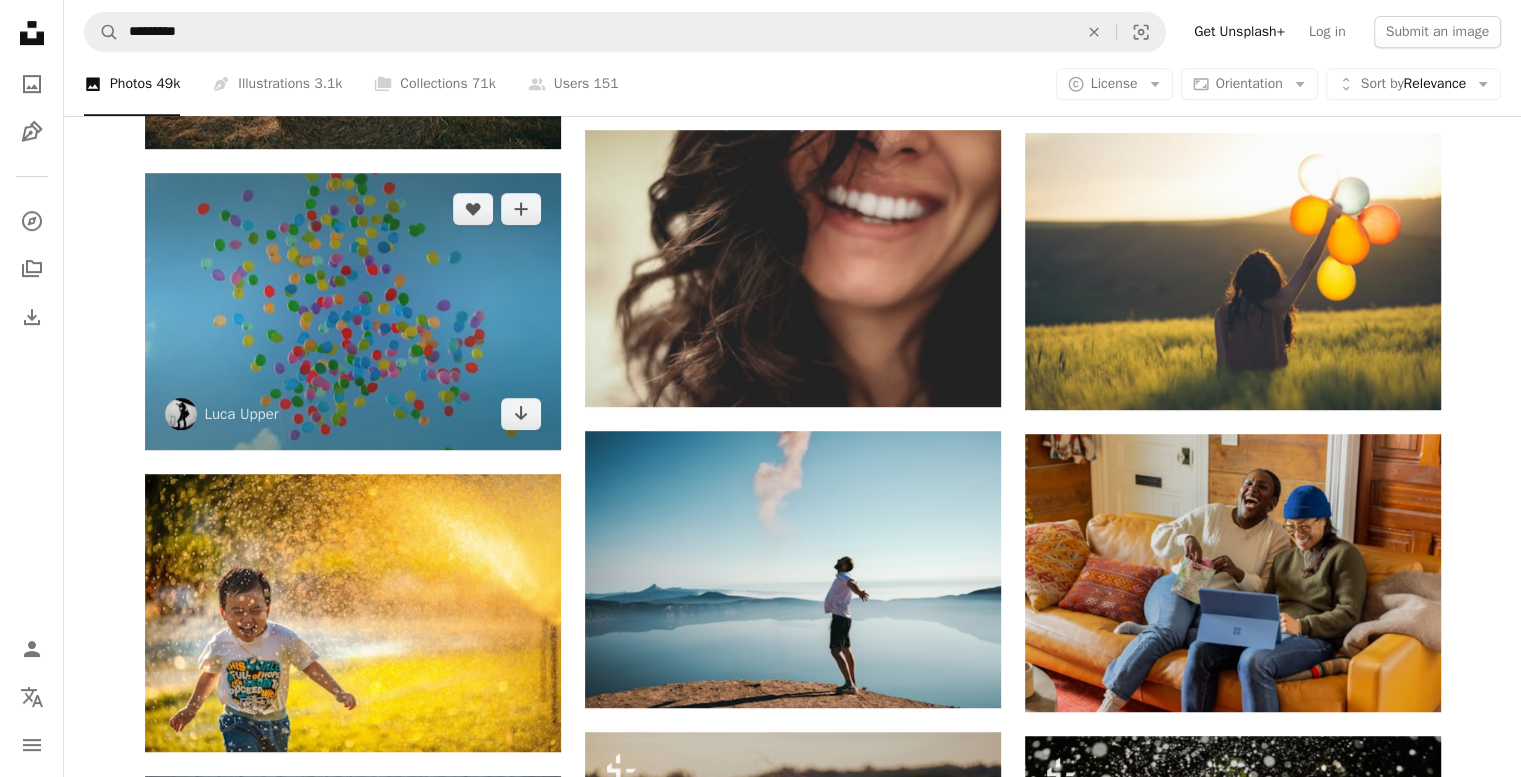 scroll, scrollTop: 918, scrollLeft: 0, axis: vertical 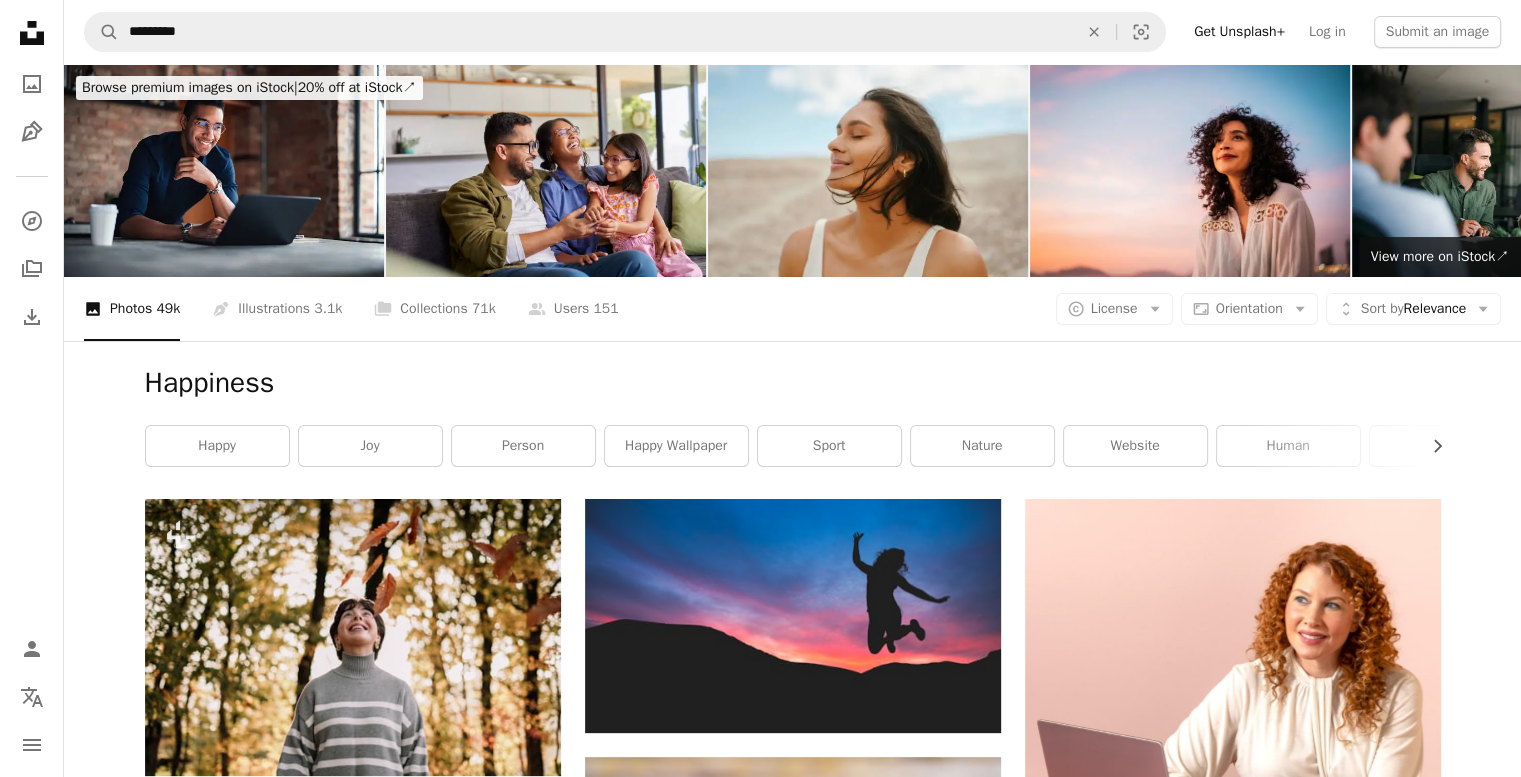 click on "Happiness" at bounding box center [793, 383] 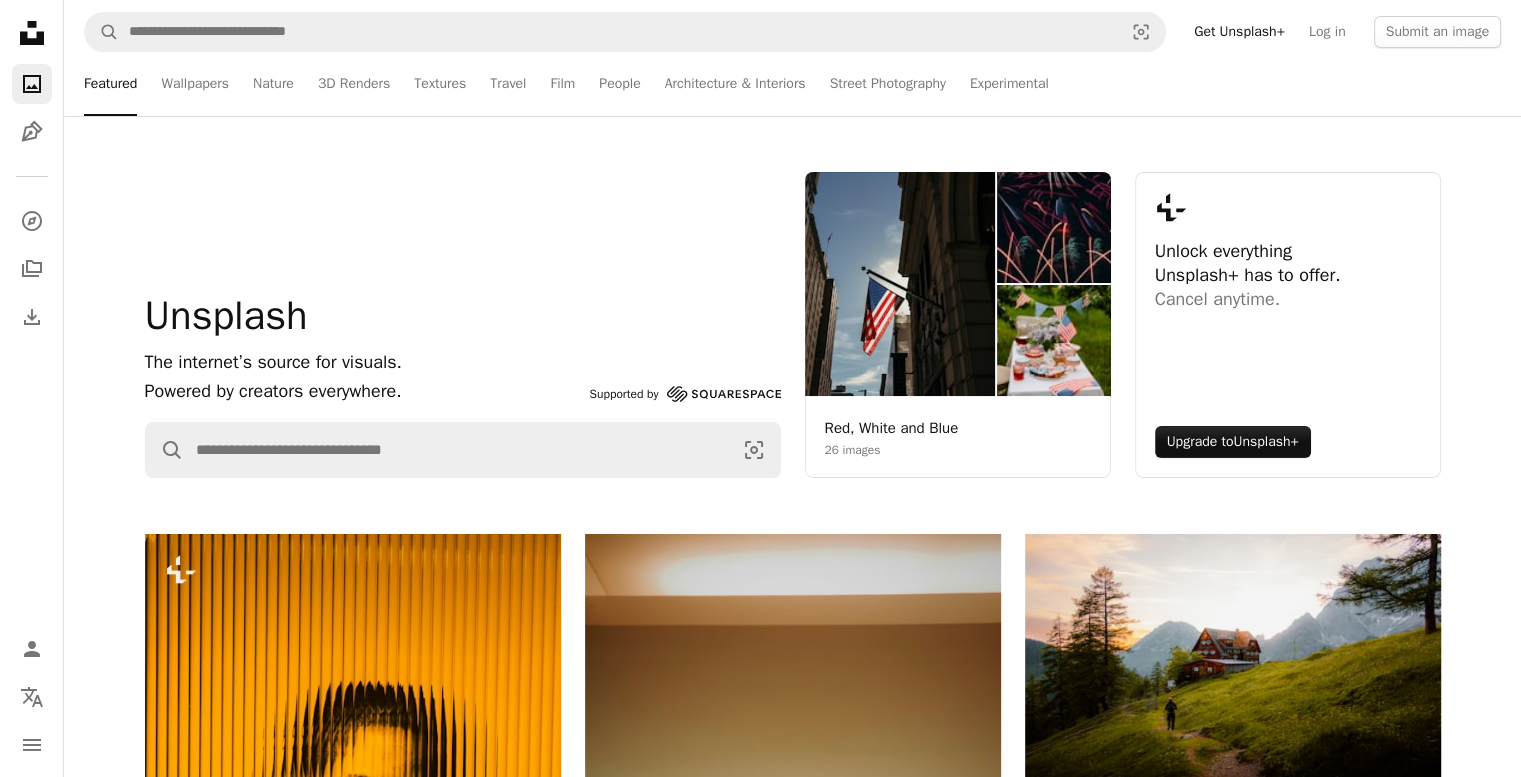 scroll, scrollTop: 266, scrollLeft: 0, axis: vertical 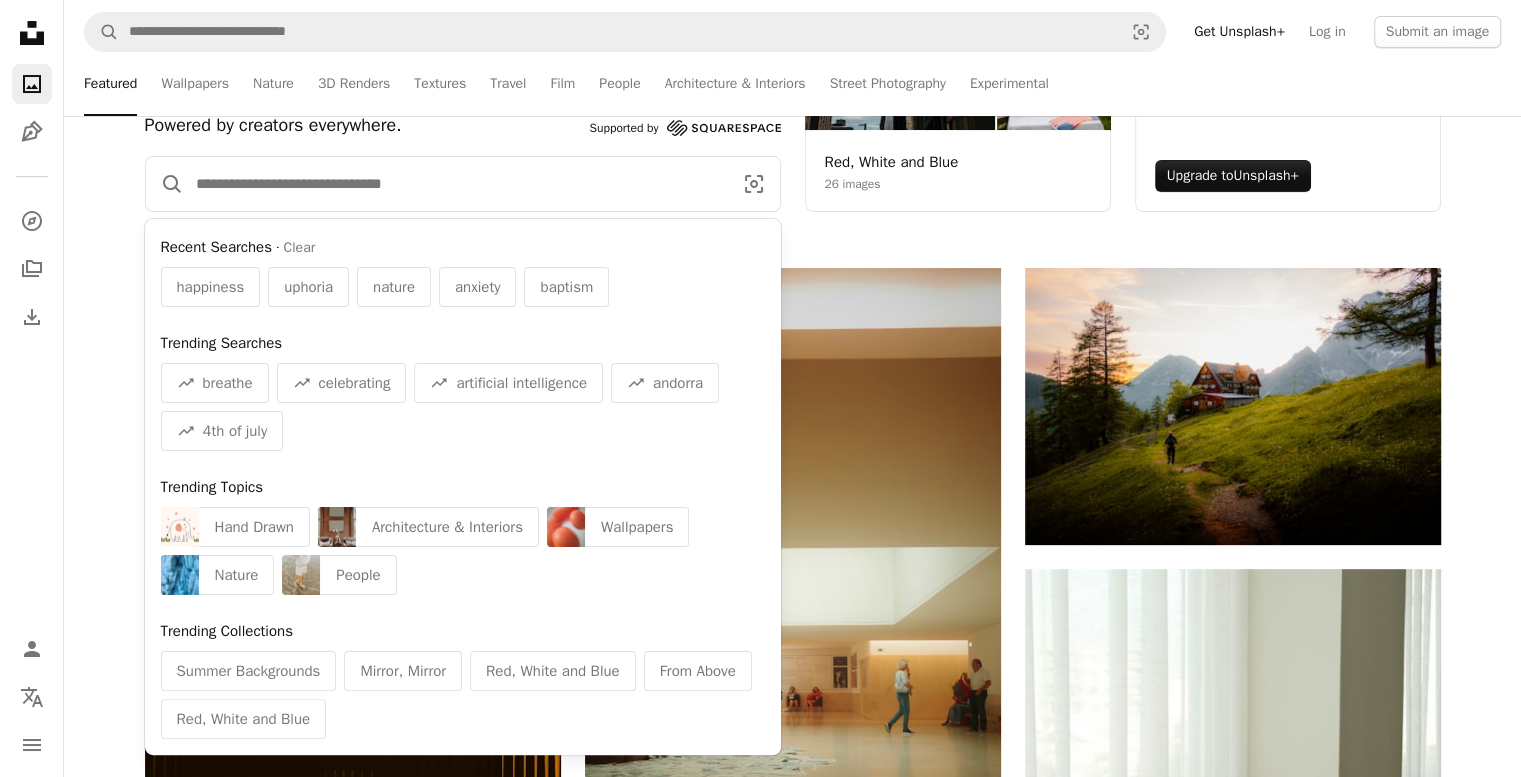 click at bounding box center [456, 184] 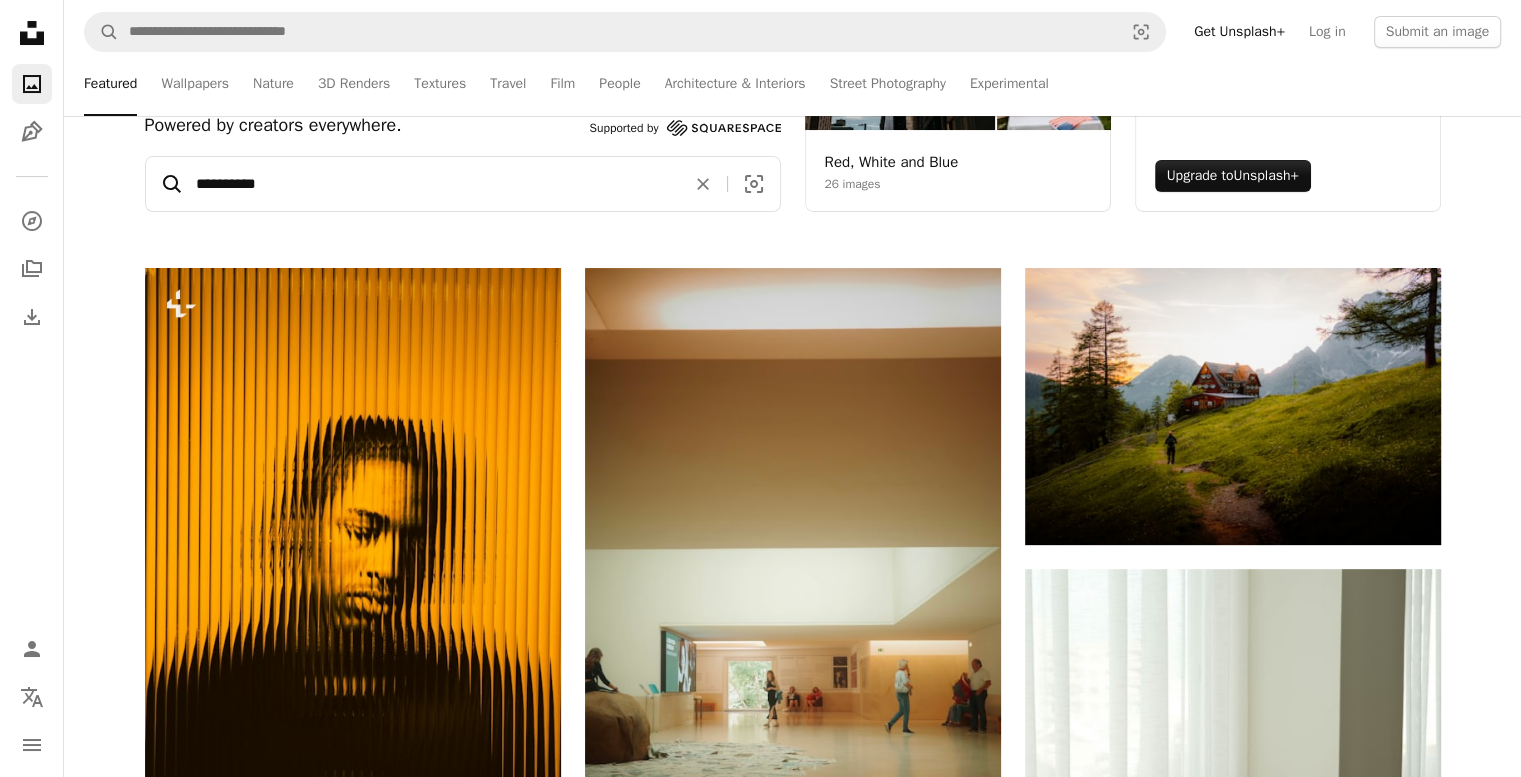 type on "**********" 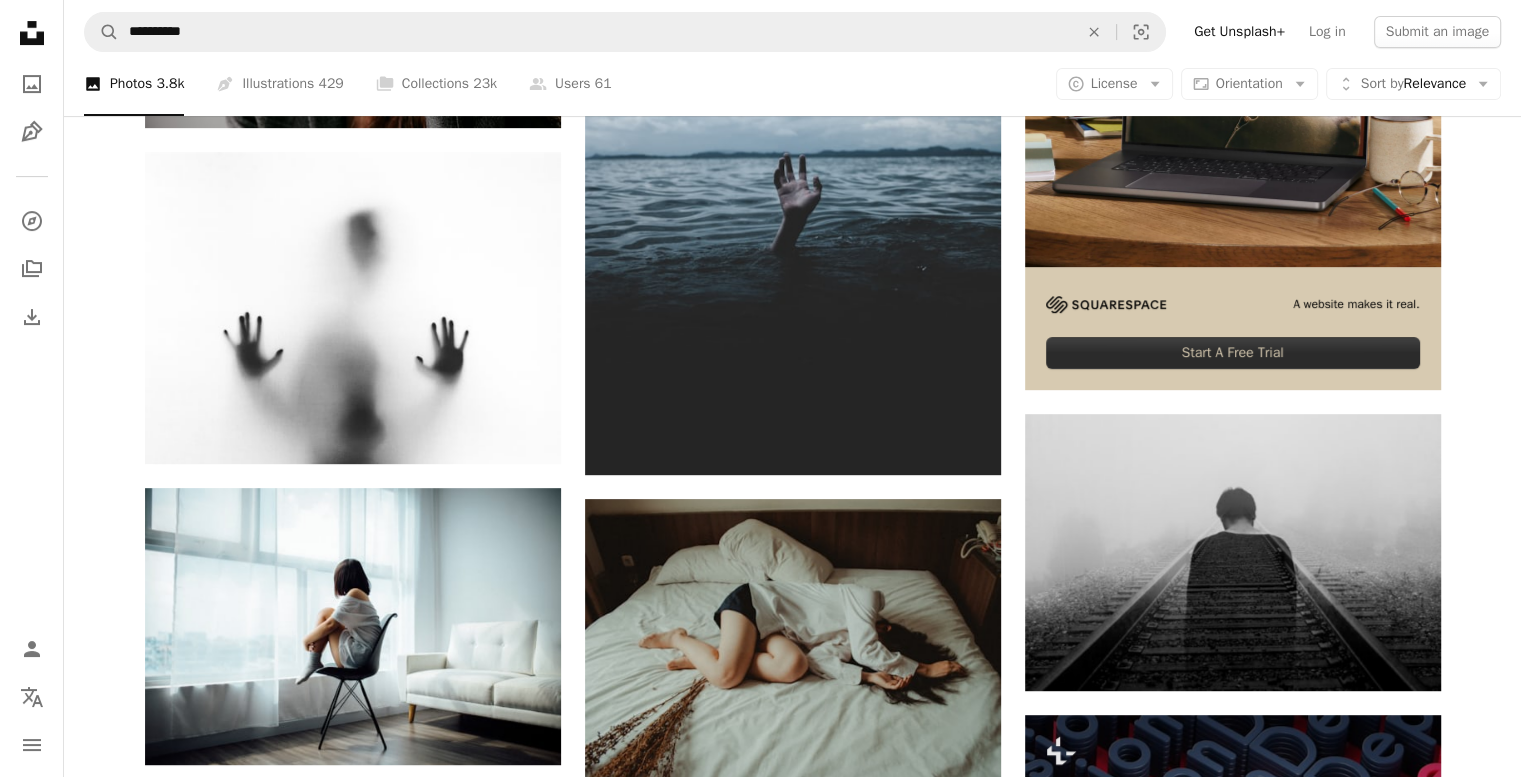 scroll, scrollTop: 0, scrollLeft: 0, axis: both 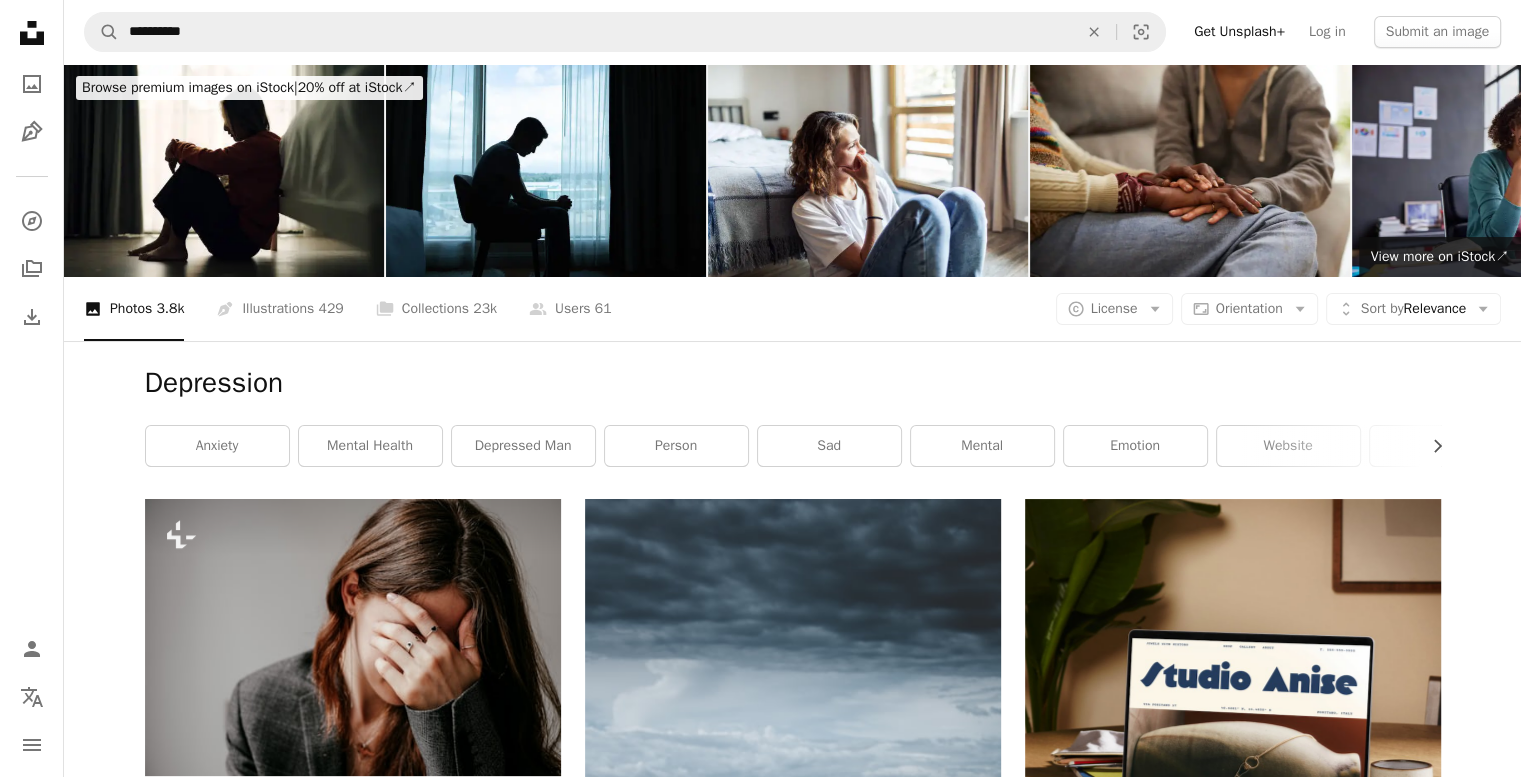 drag, startPoint x: 300, startPoint y: 384, endPoint x: 135, endPoint y: 401, distance: 165.87344 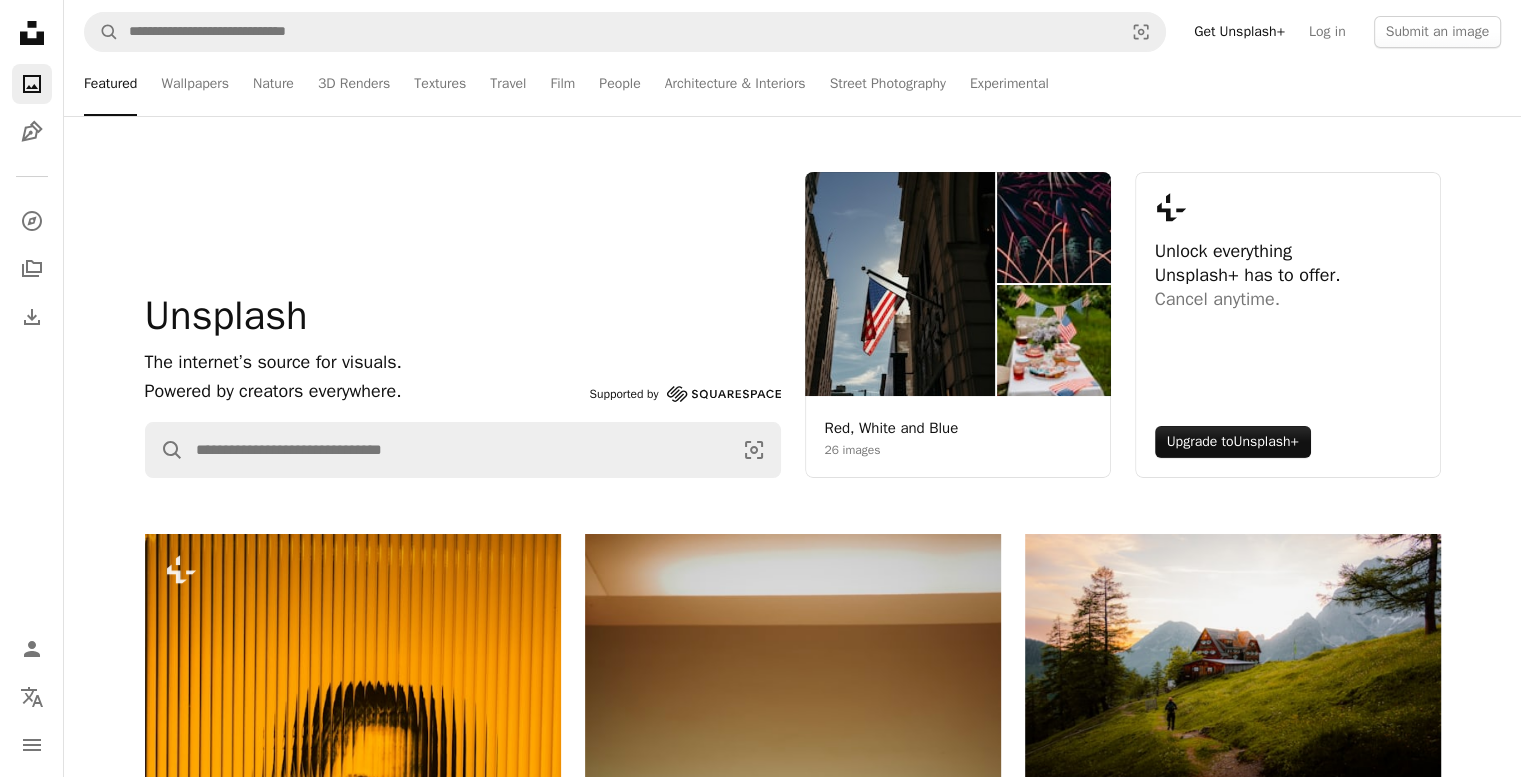 scroll, scrollTop: 266, scrollLeft: 0, axis: vertical 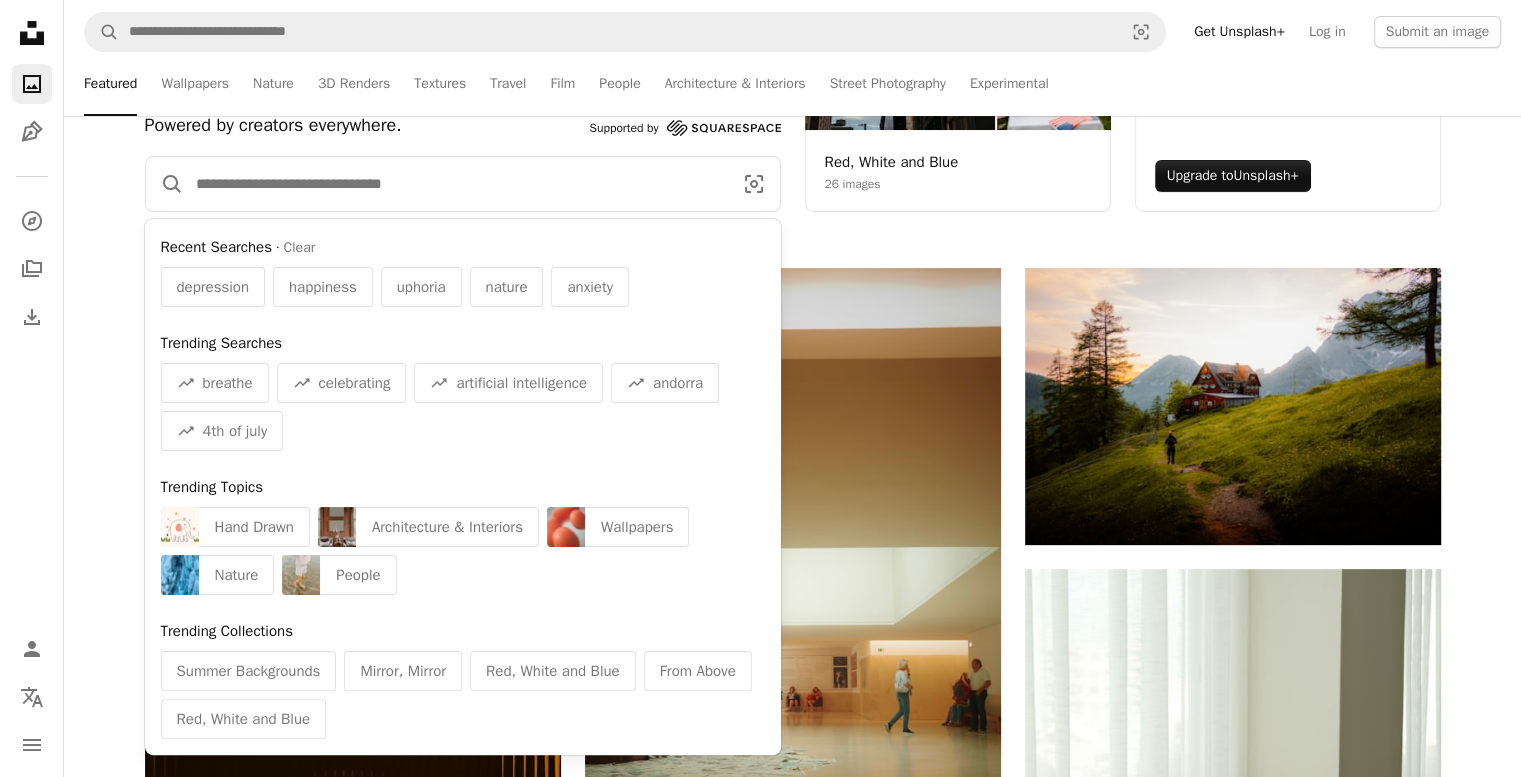 click at bounding box center [456, 184] 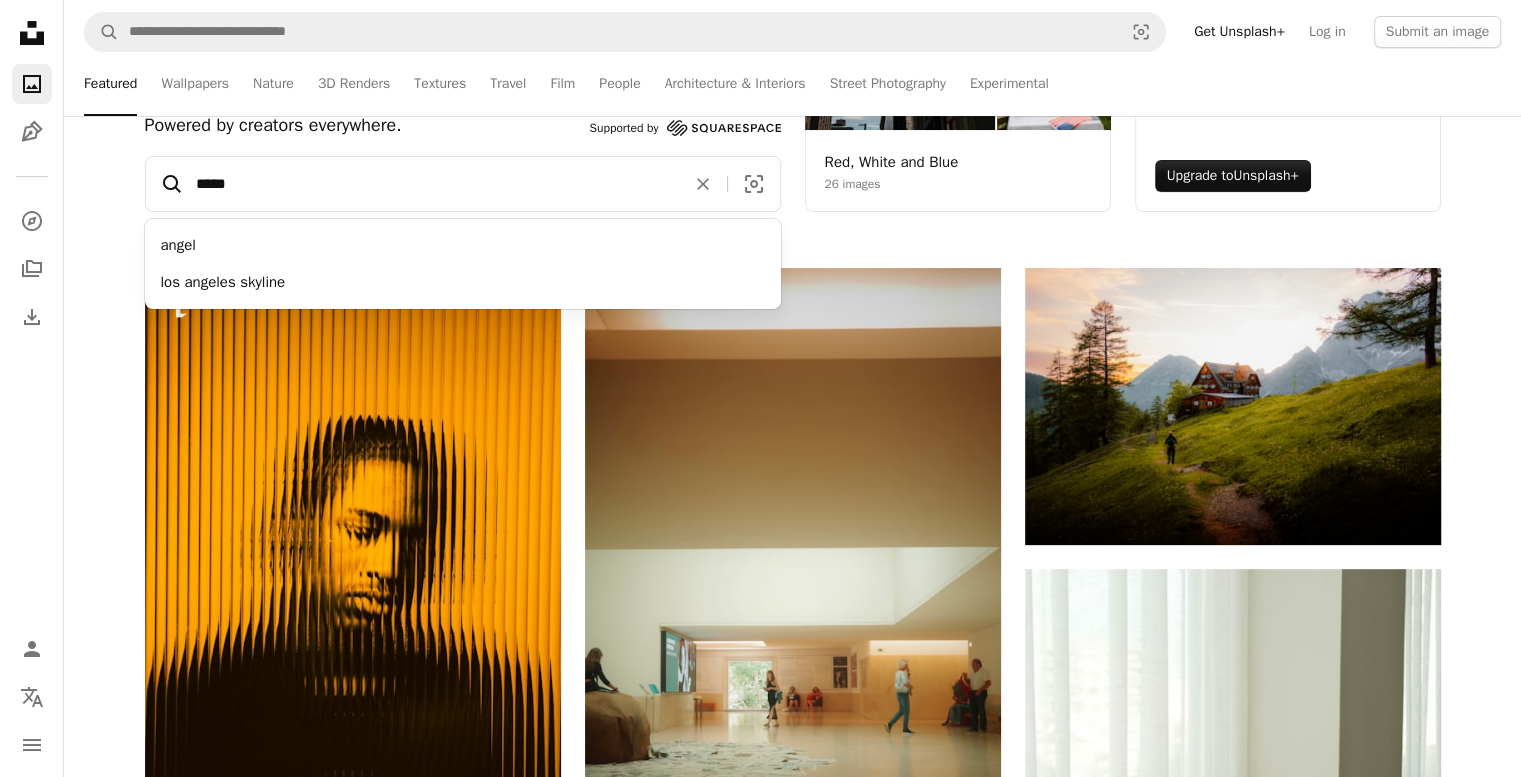 type on "*****" 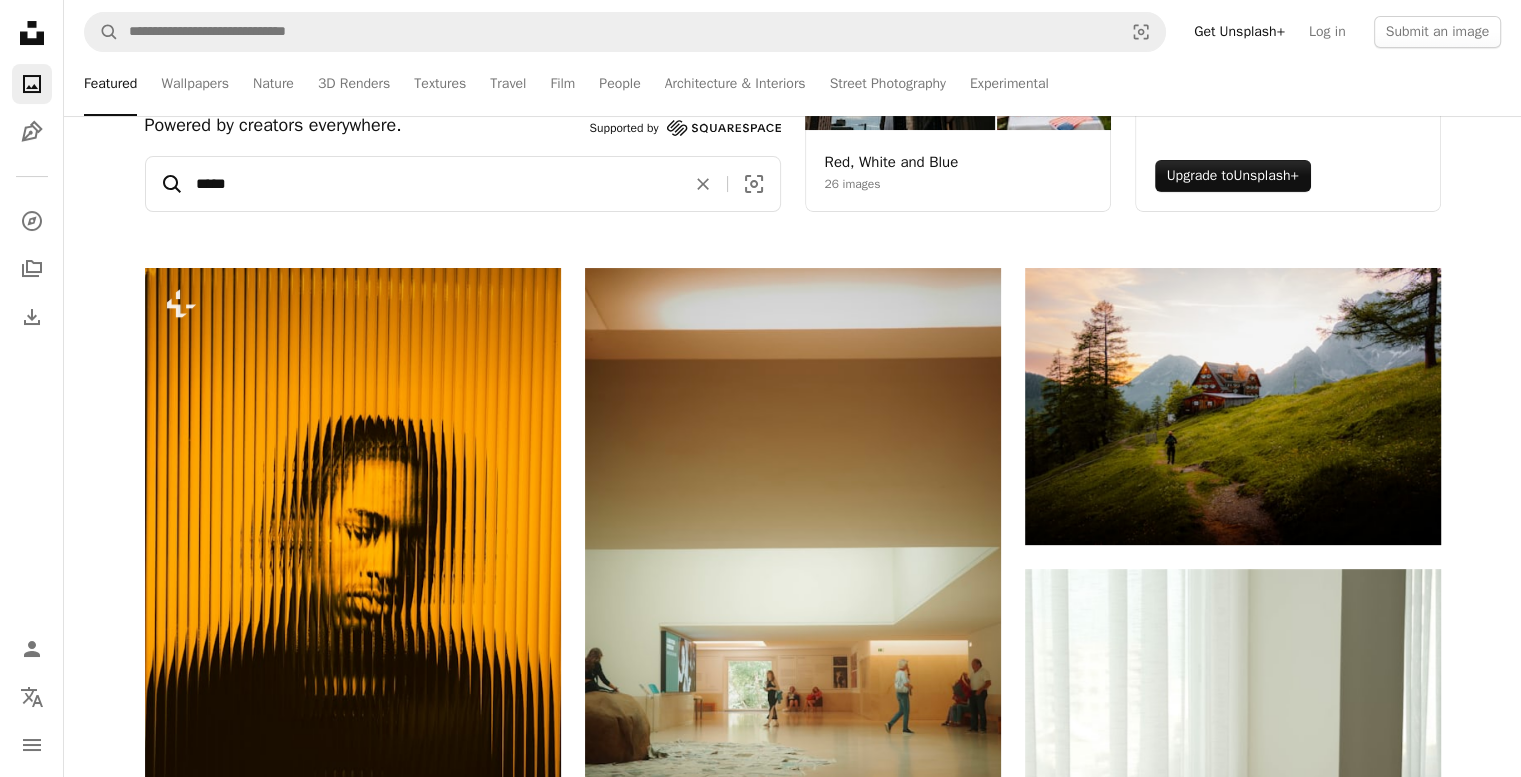 click on "A magnifying glass" 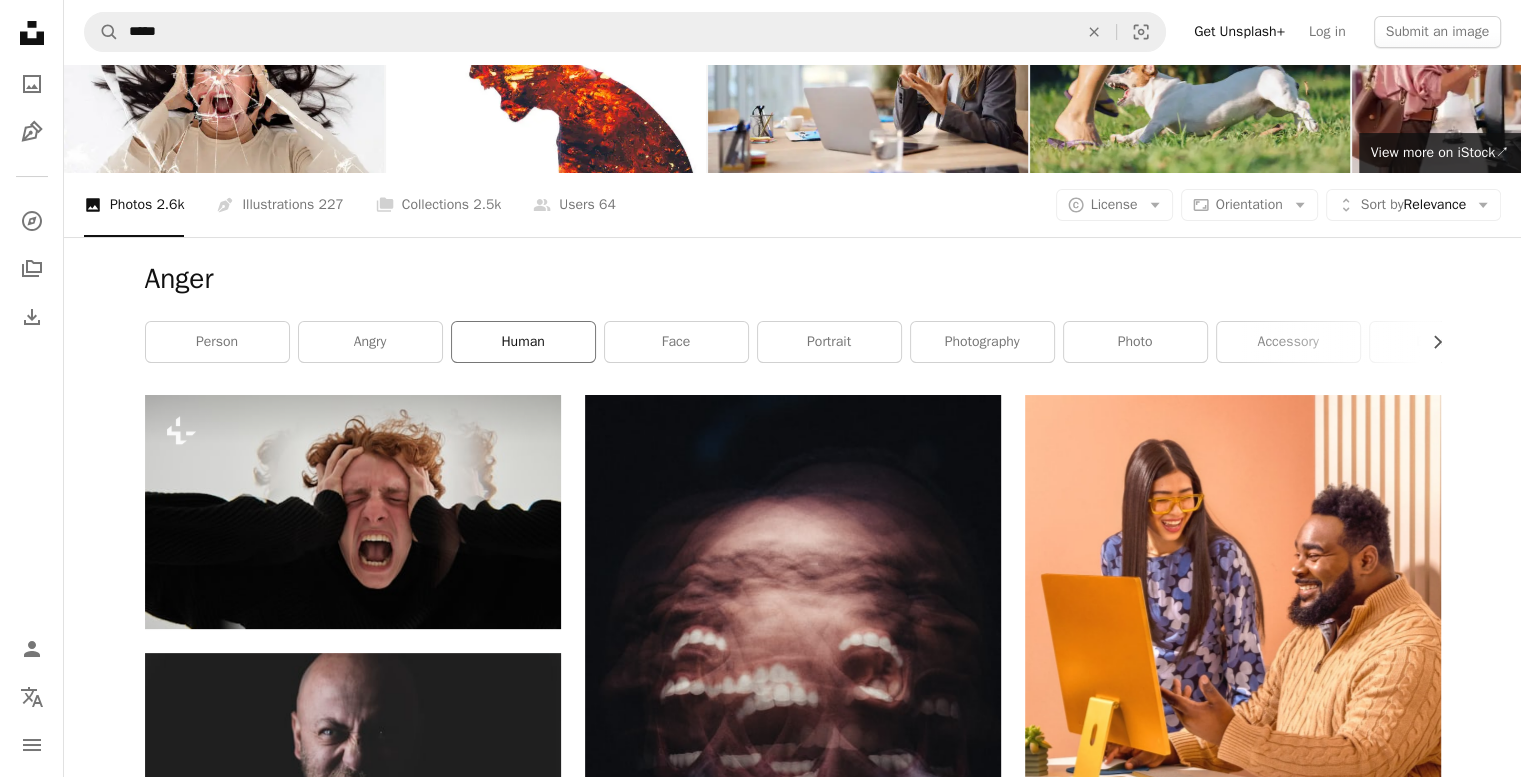 scroll, scrollTop: 0, scrollLeft: 0, axis: both 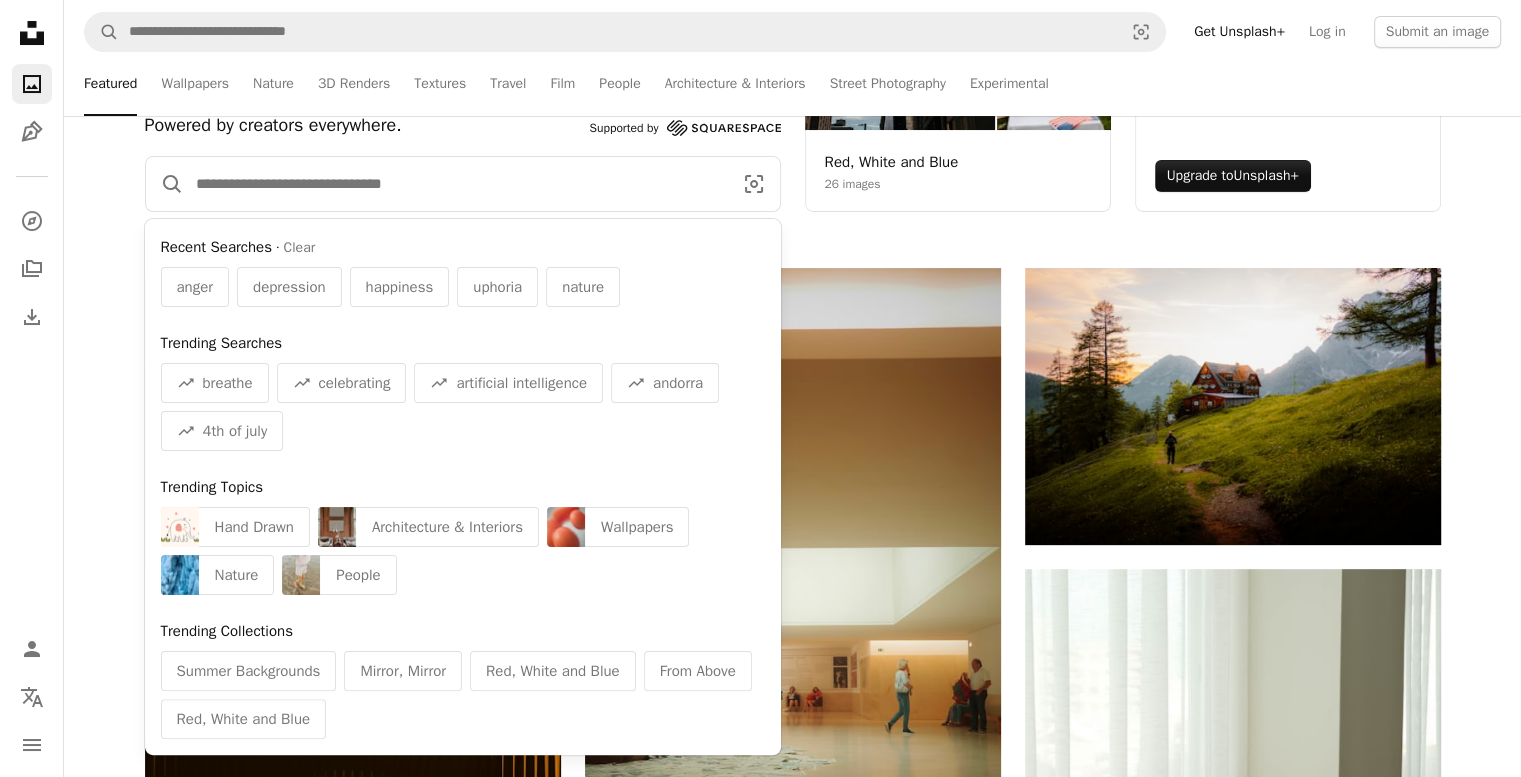 click at bounding box center [456, 184] 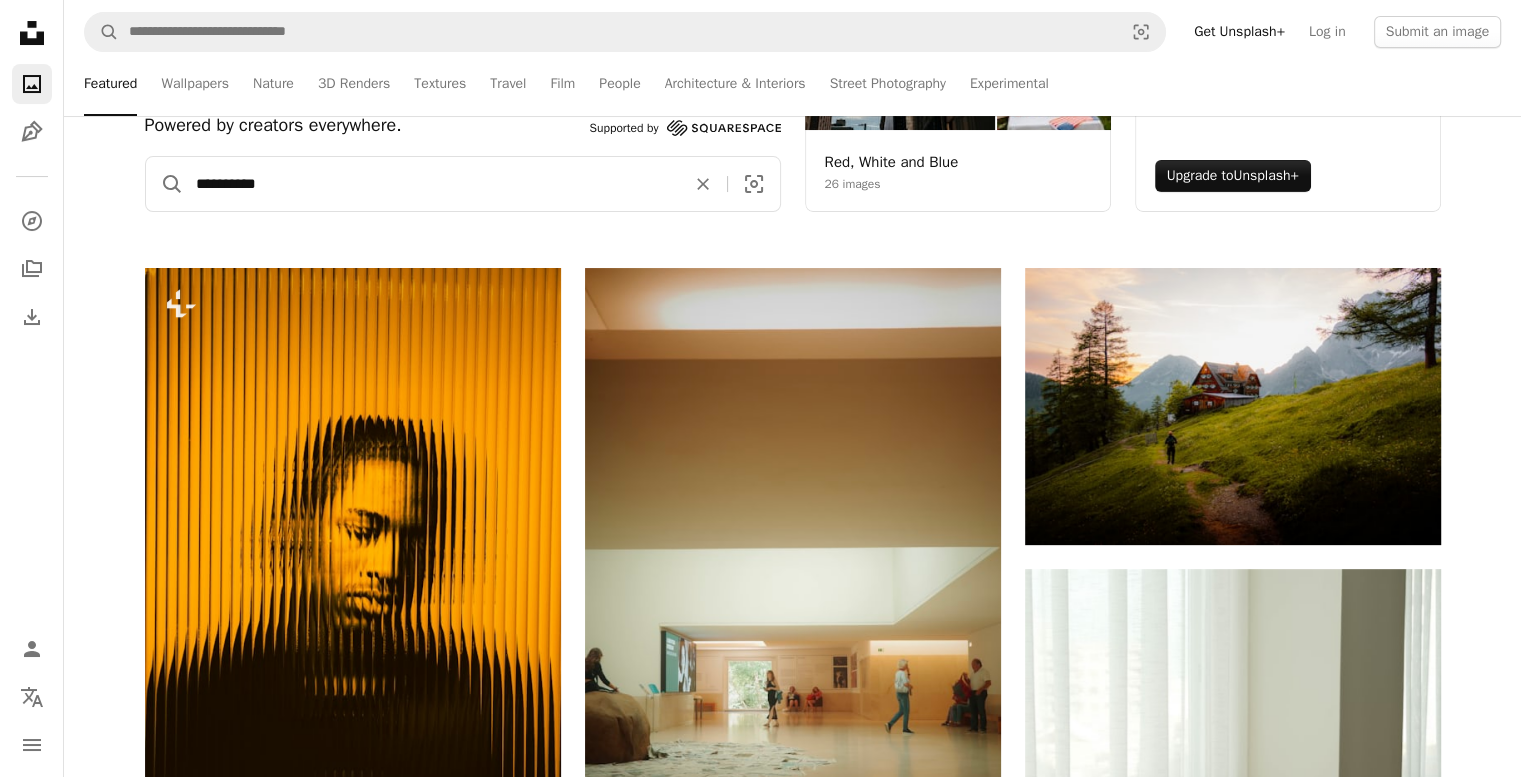 type on "**********" 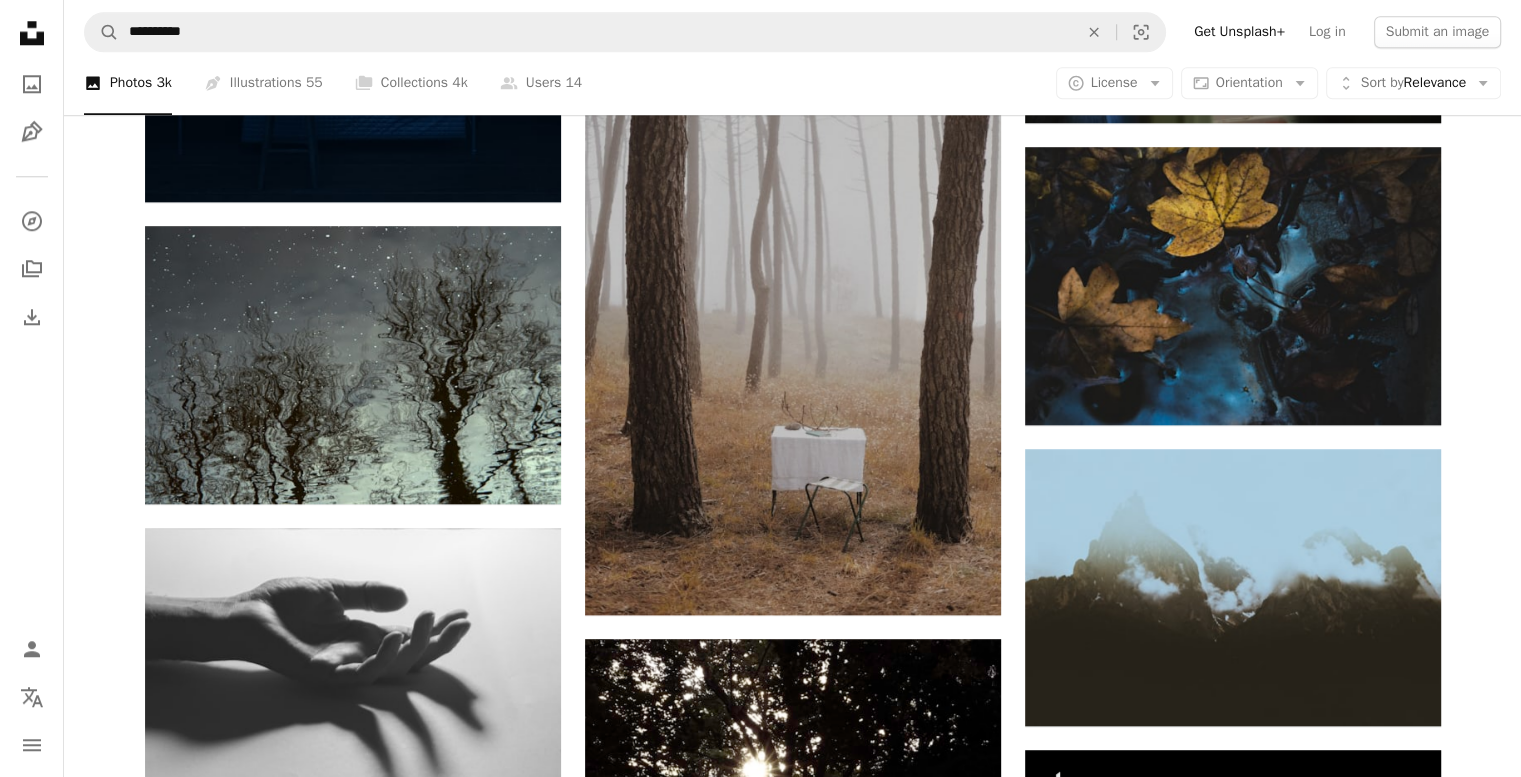 scroll, scrollTop: 2110, scrollLeft: 0, axis: vertical 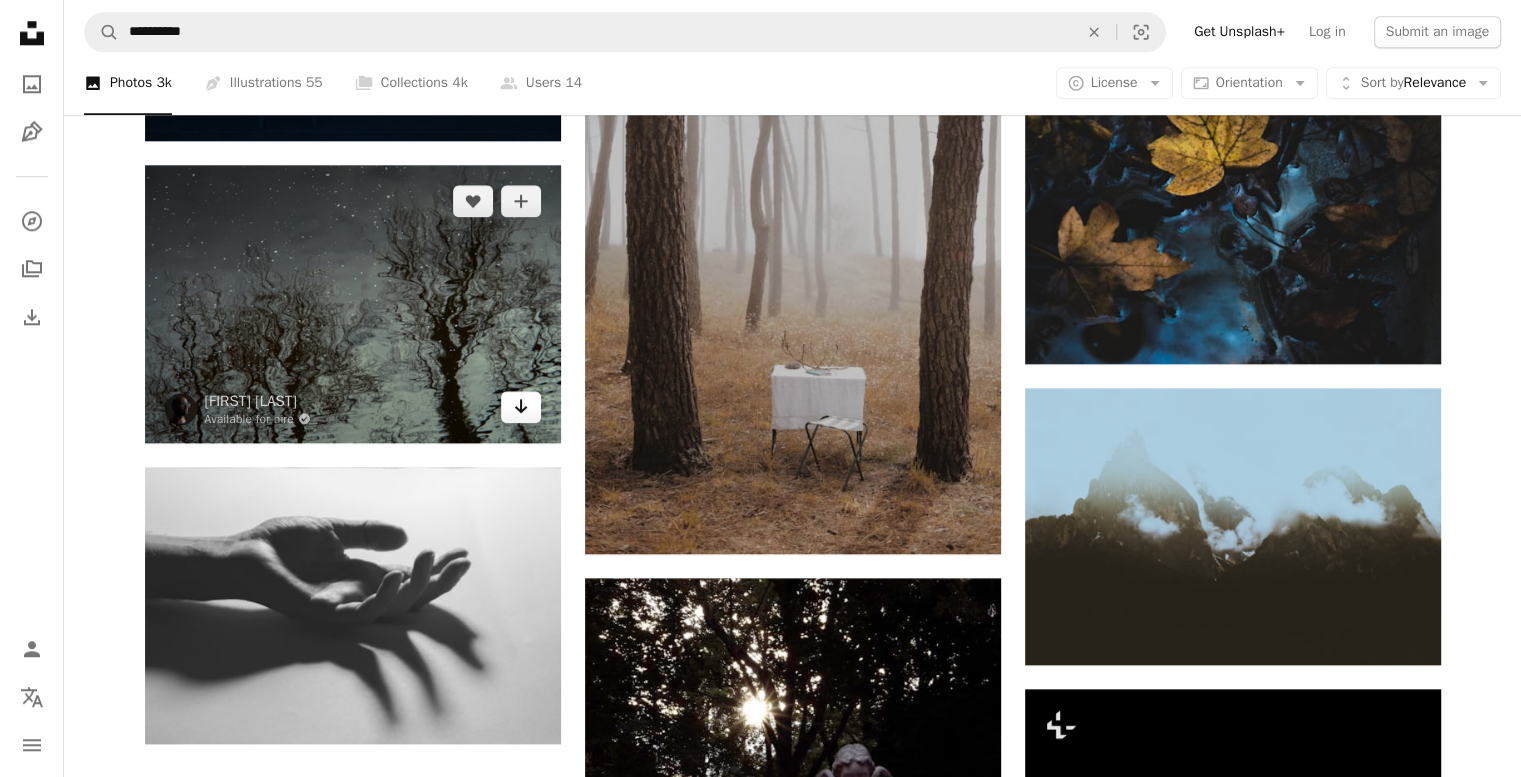 click on "Arrow pointing down" 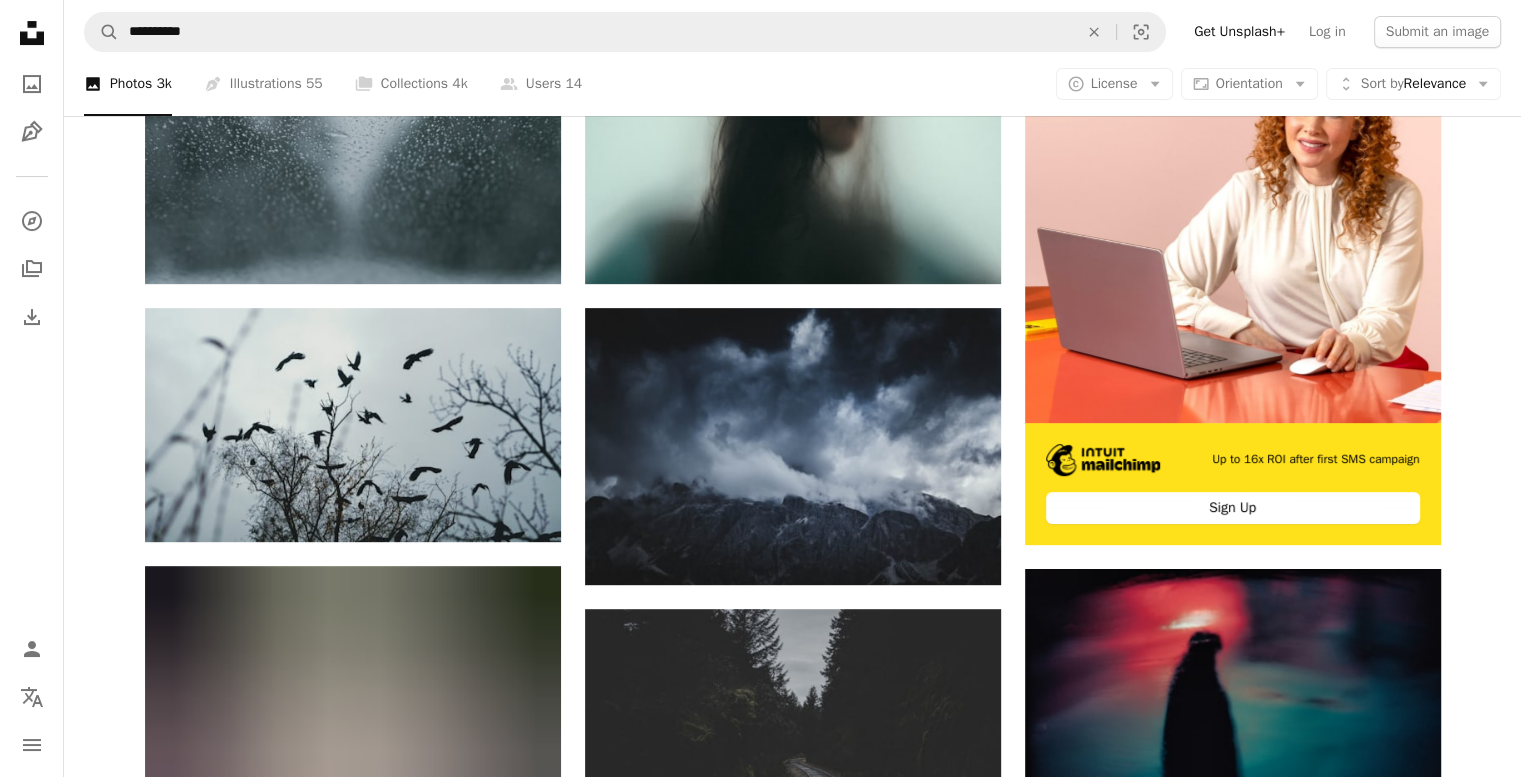 scroll, scrollTop: 0, scrollLeft: 0, axis: both 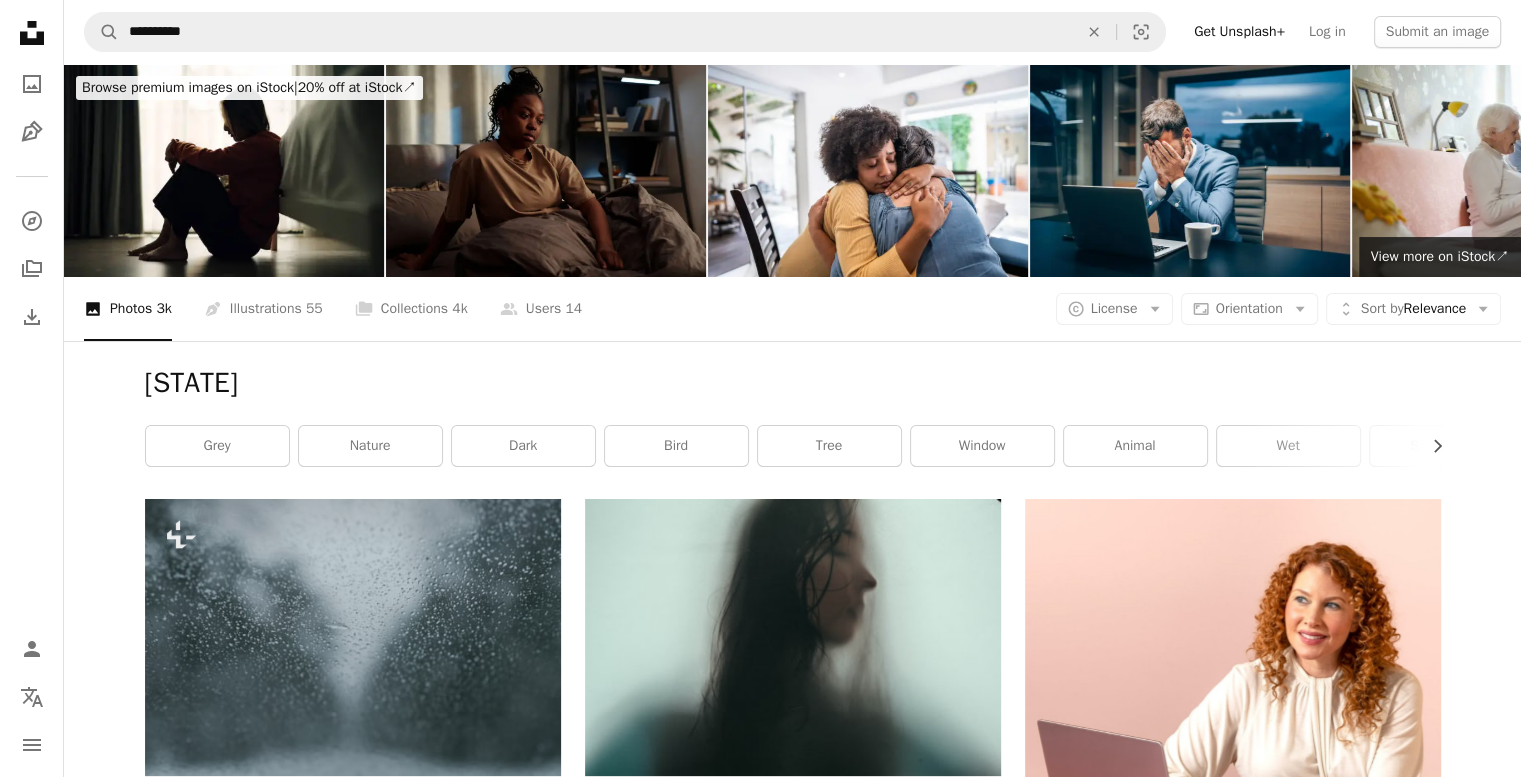 drag, startPoint x: 381, startPoint y: 381, endPoint x: 117, endPoint y: 395, distance: 264.37094 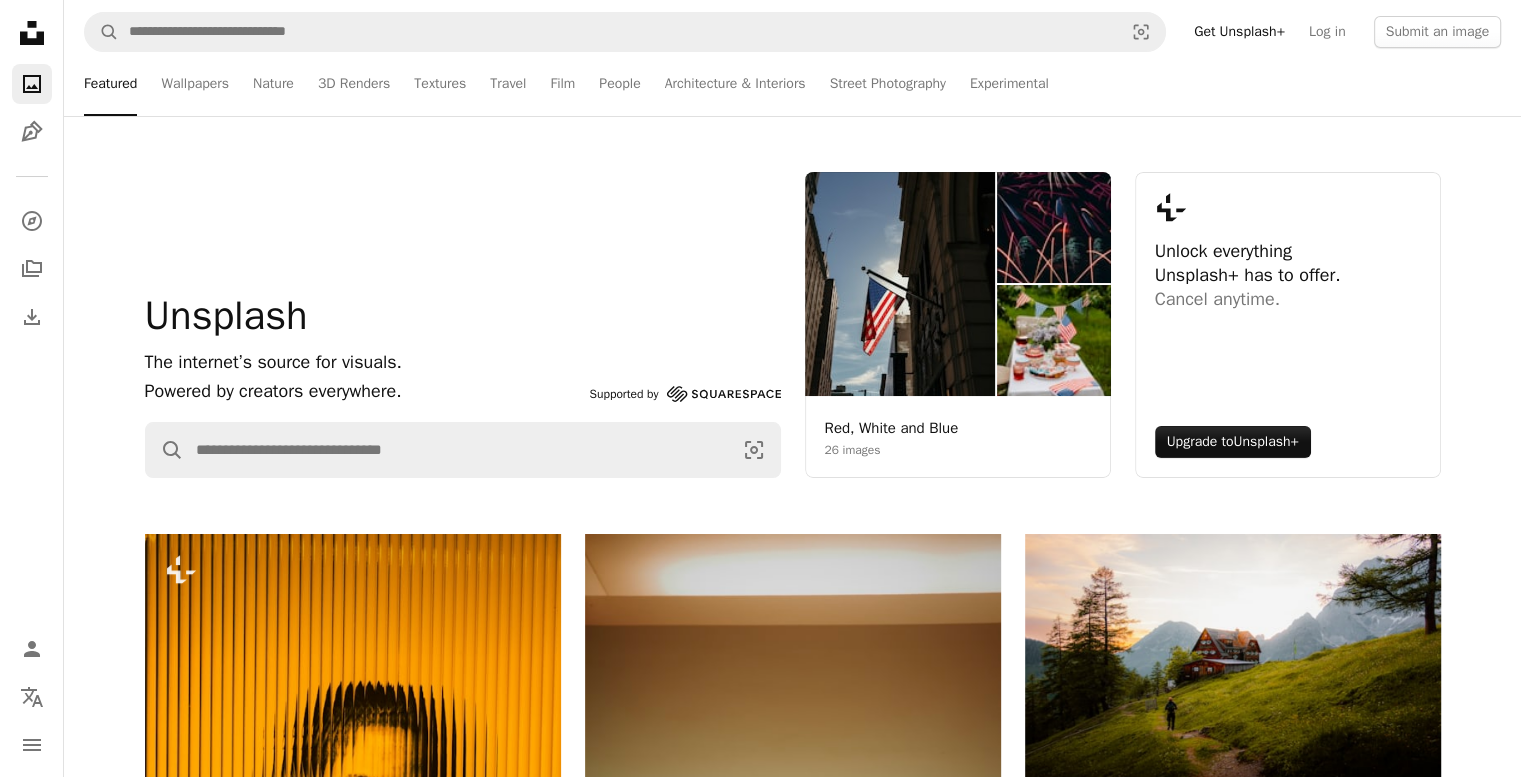 scroll, scrollTop: 266, scrollLeft: 0, axis: vertical 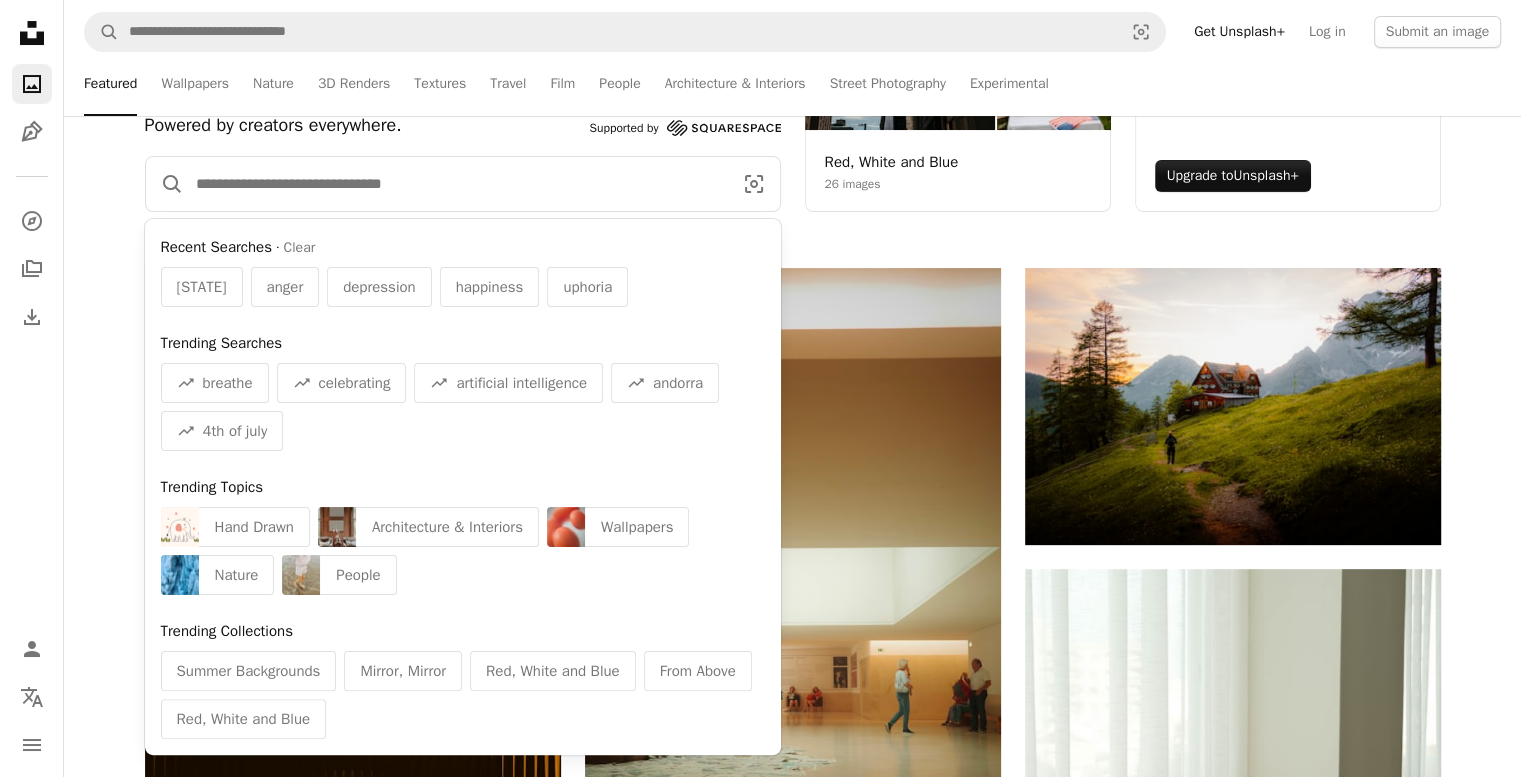 click at bounding box center [456, 184] 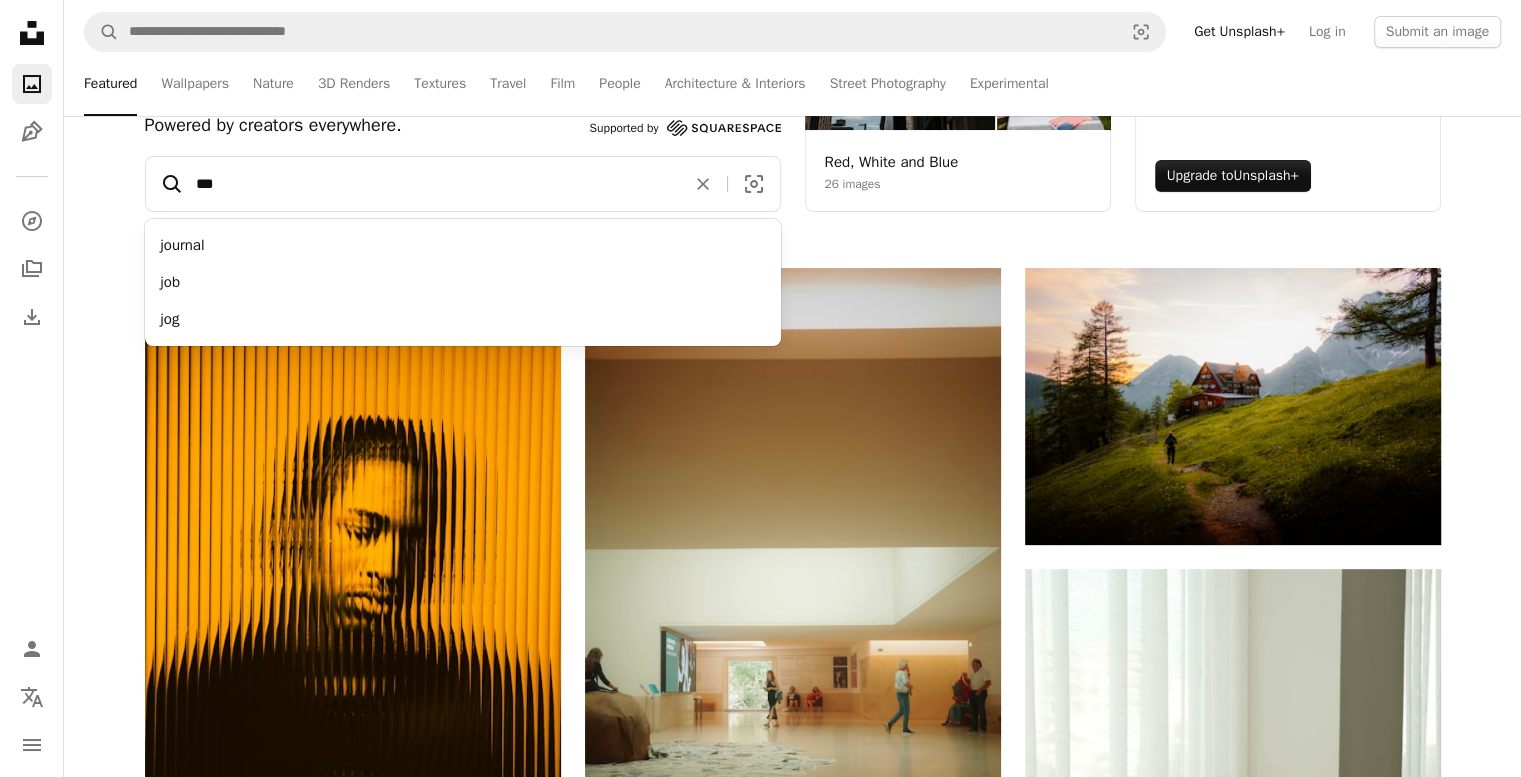 type on "***" 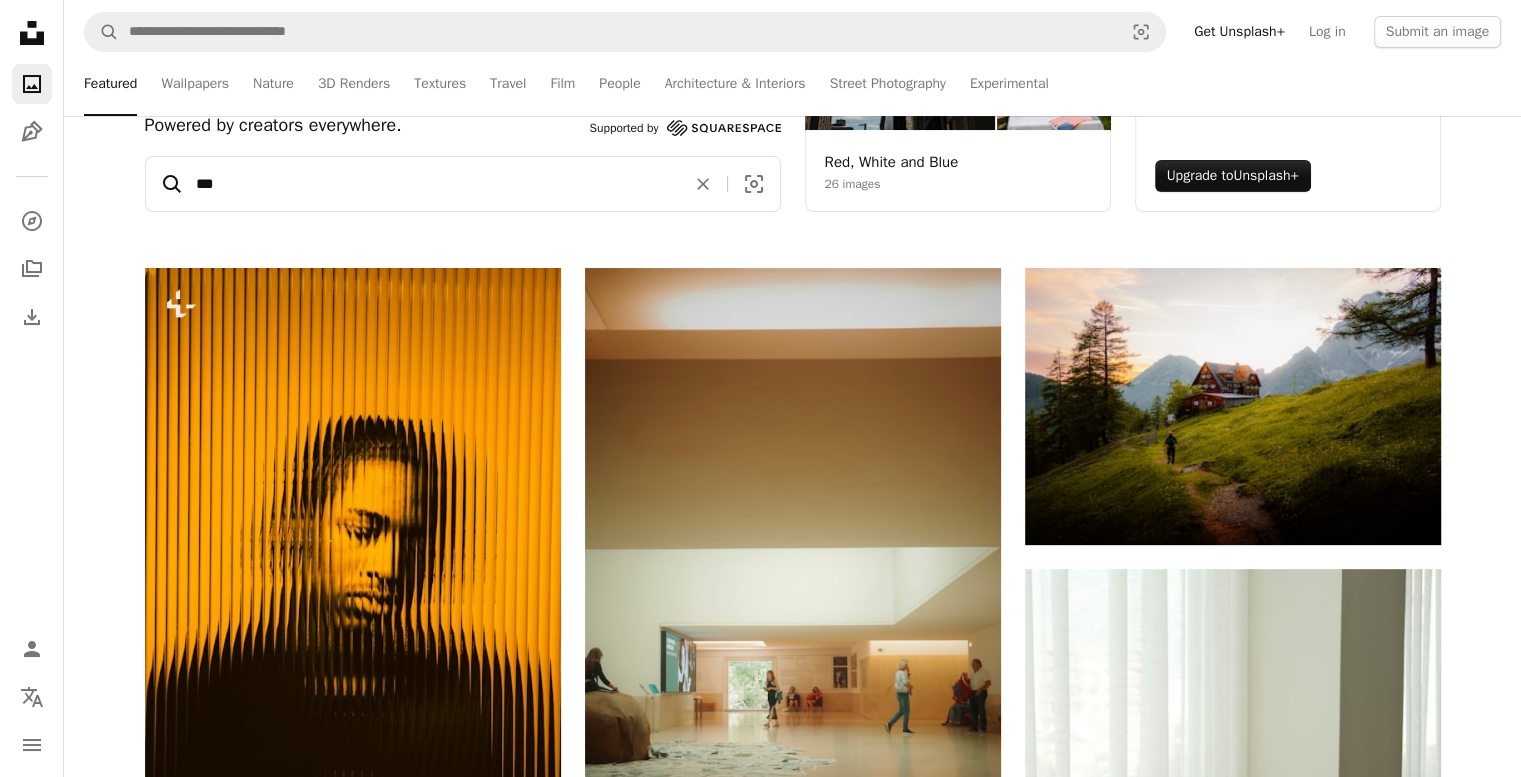 click on "A magnifying glass" 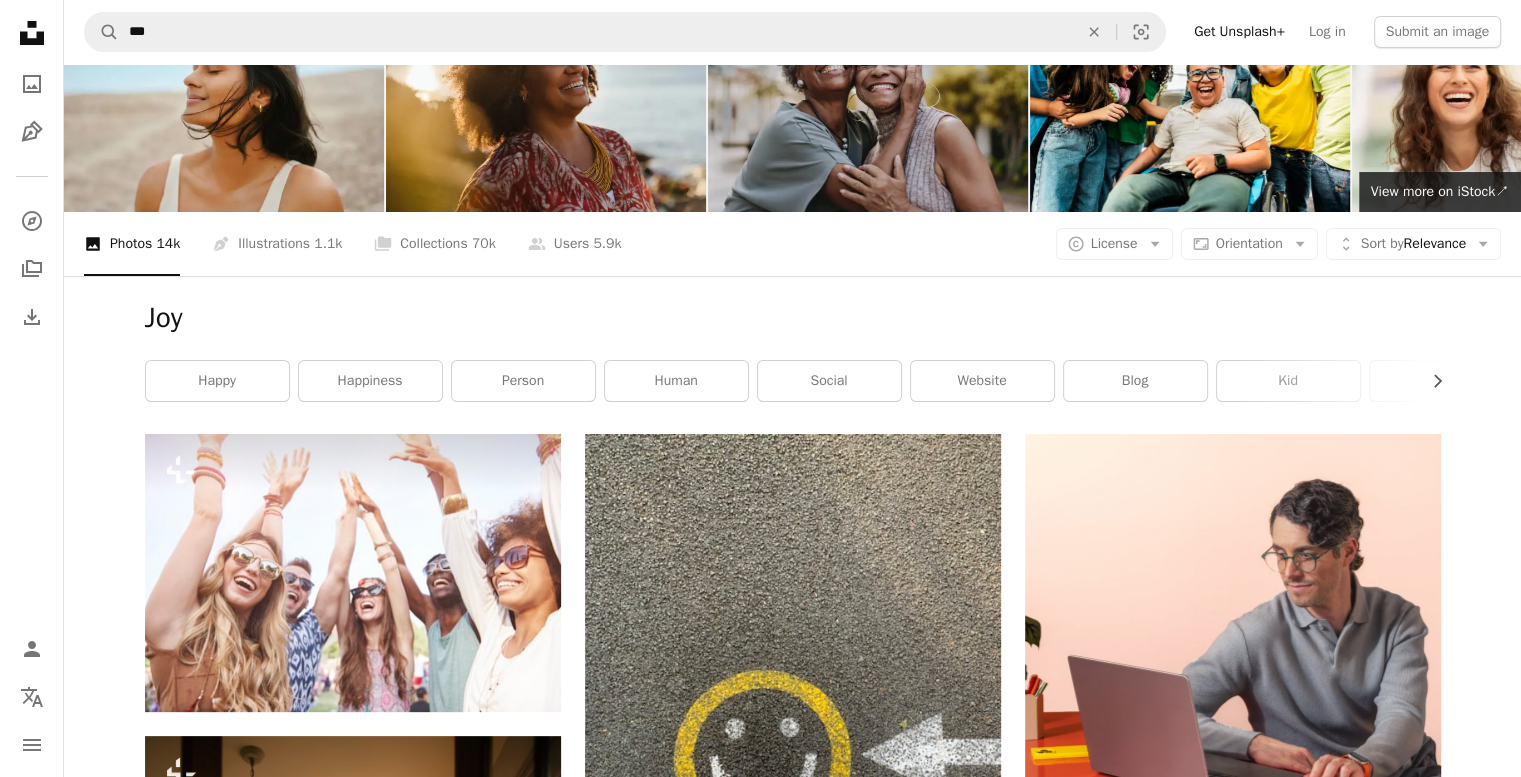 scroll, scrollTop: 0, scrollLeft: 0, axis: both 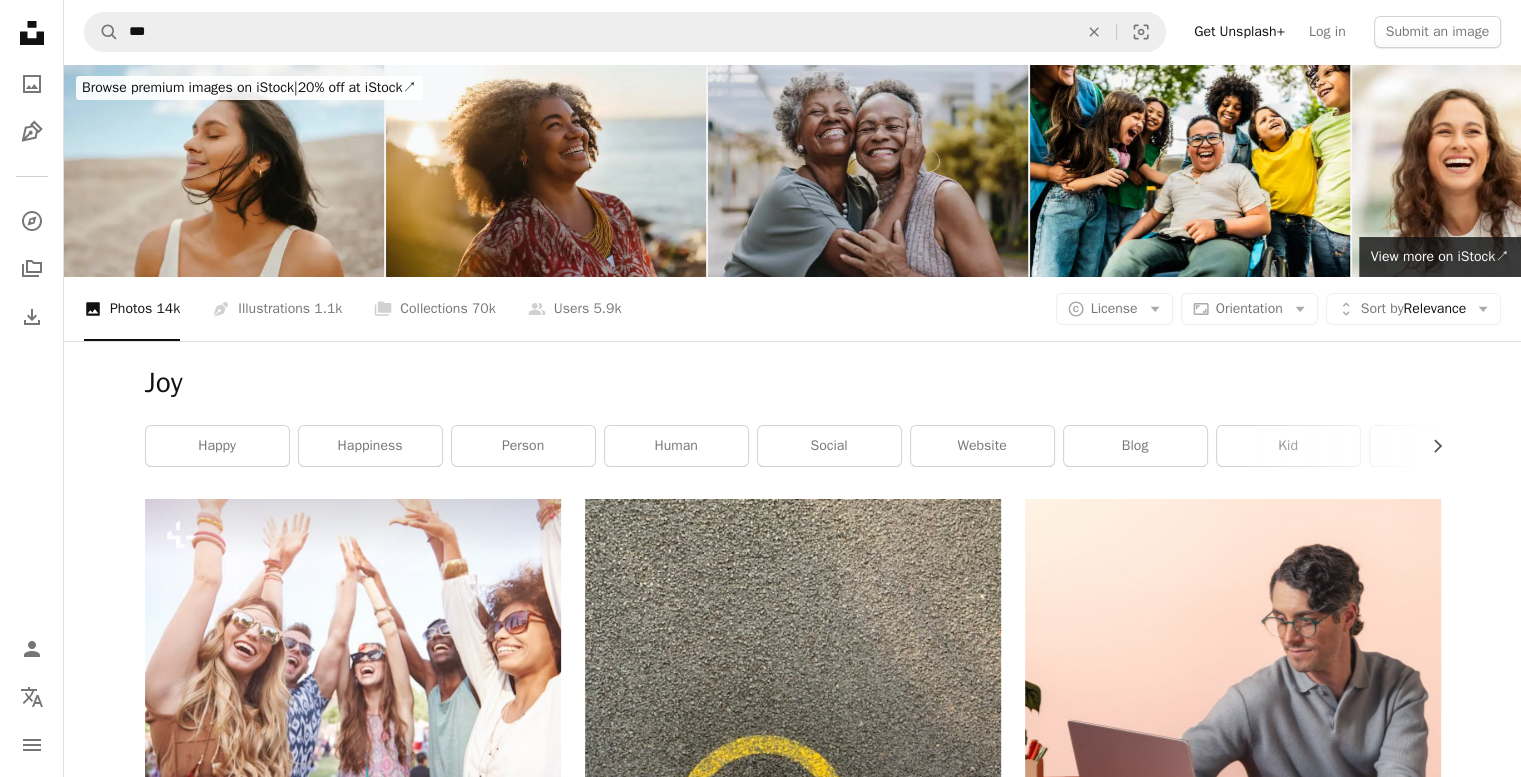 drag, startPoint x: 212, startPoint y: 377, endPoint x: 162, endPoint y: 384, distance: 50.48762 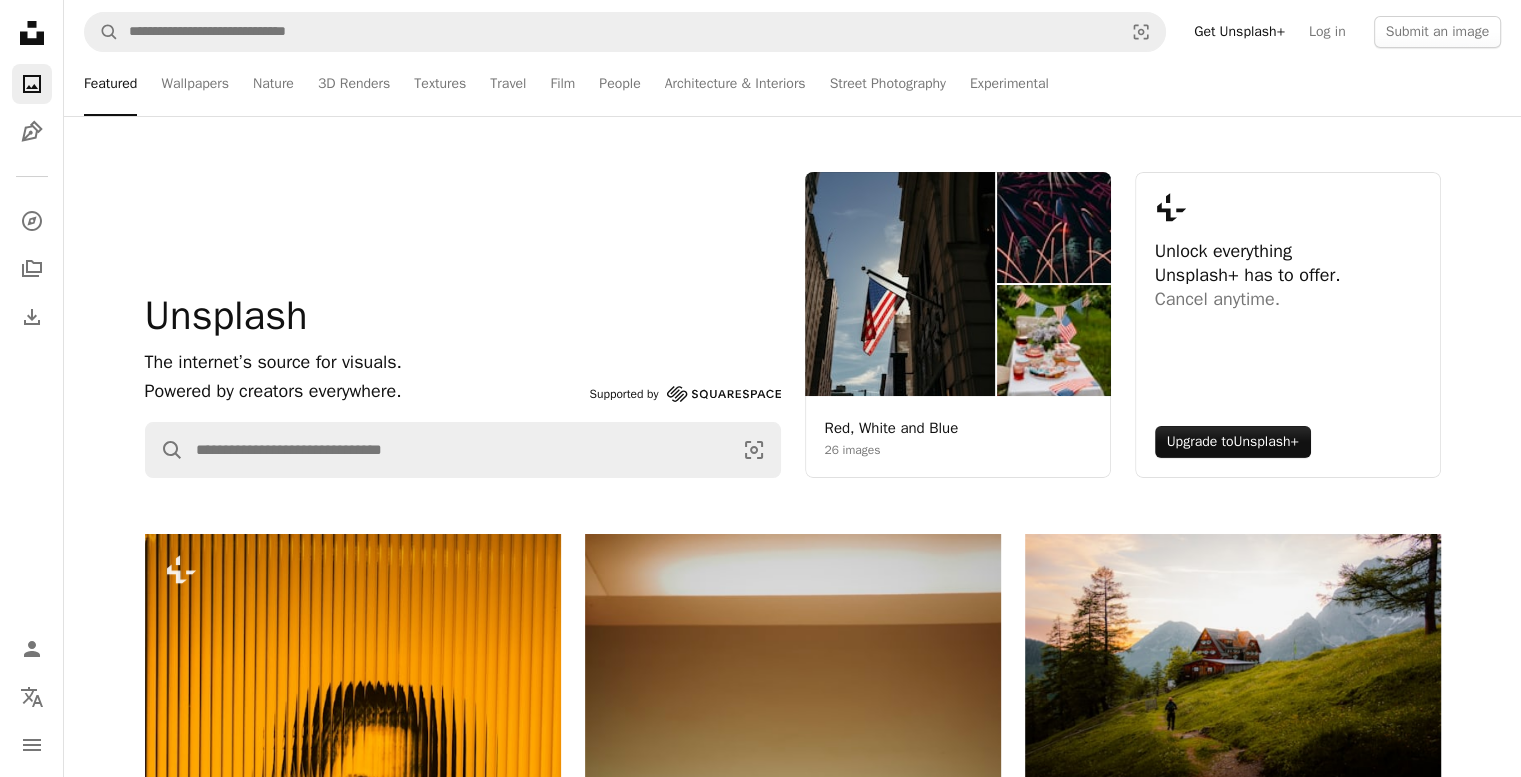 scroll, scrollTop: 266, scrollLeft: 0, axis: vertical 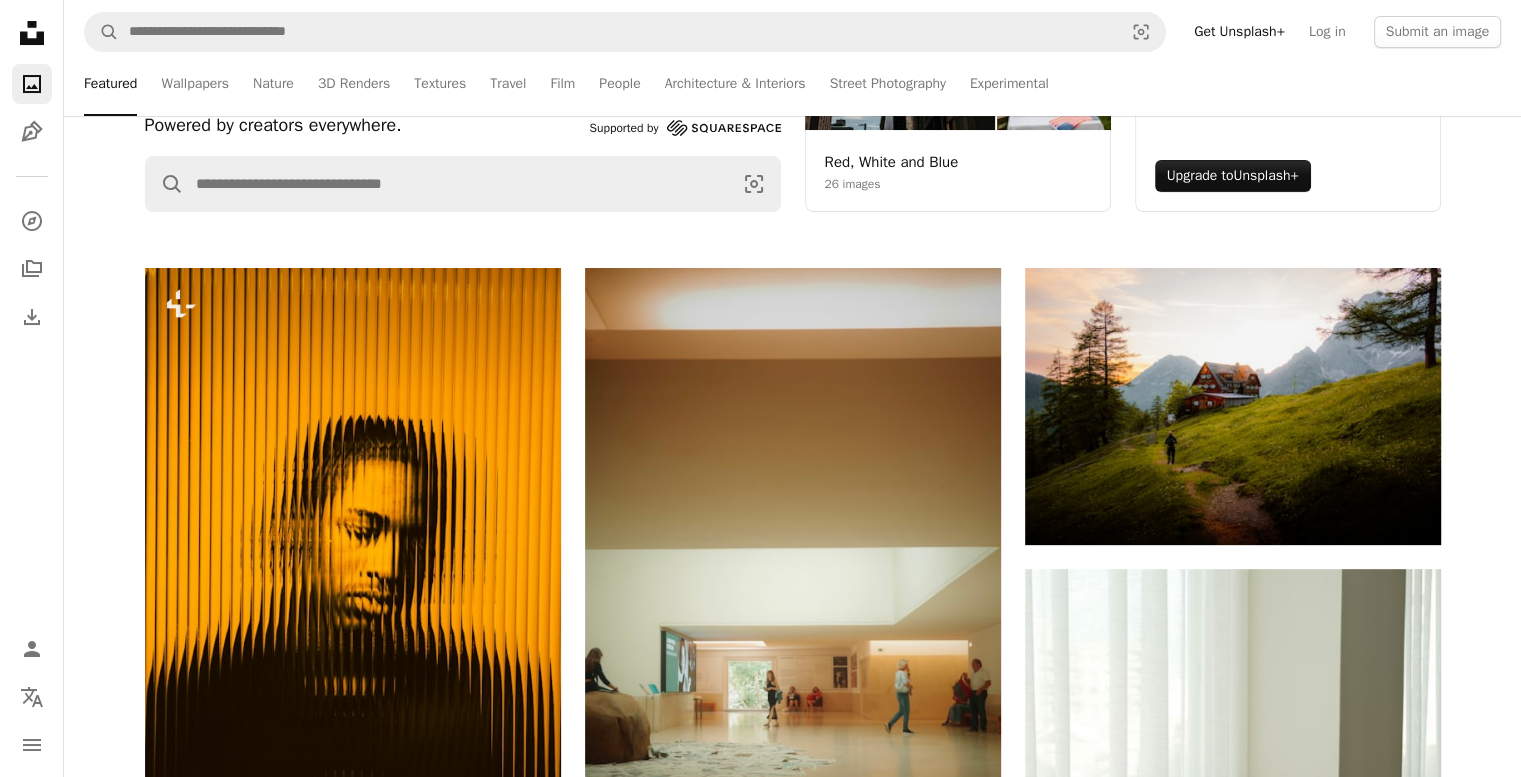 click on "Powered by creators everywhere." at bounding box center (363, 125) 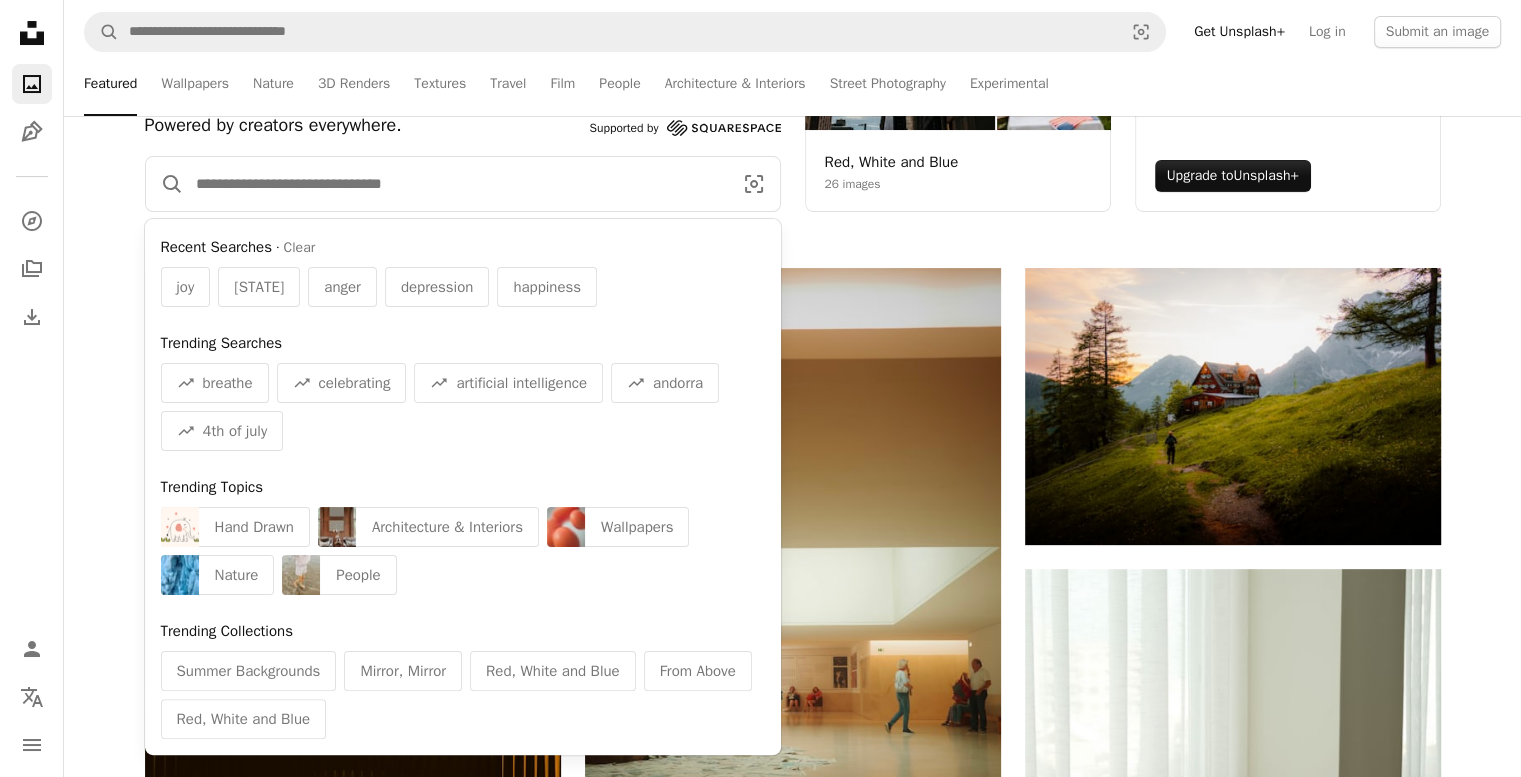 click at bounding box center (456, 184) 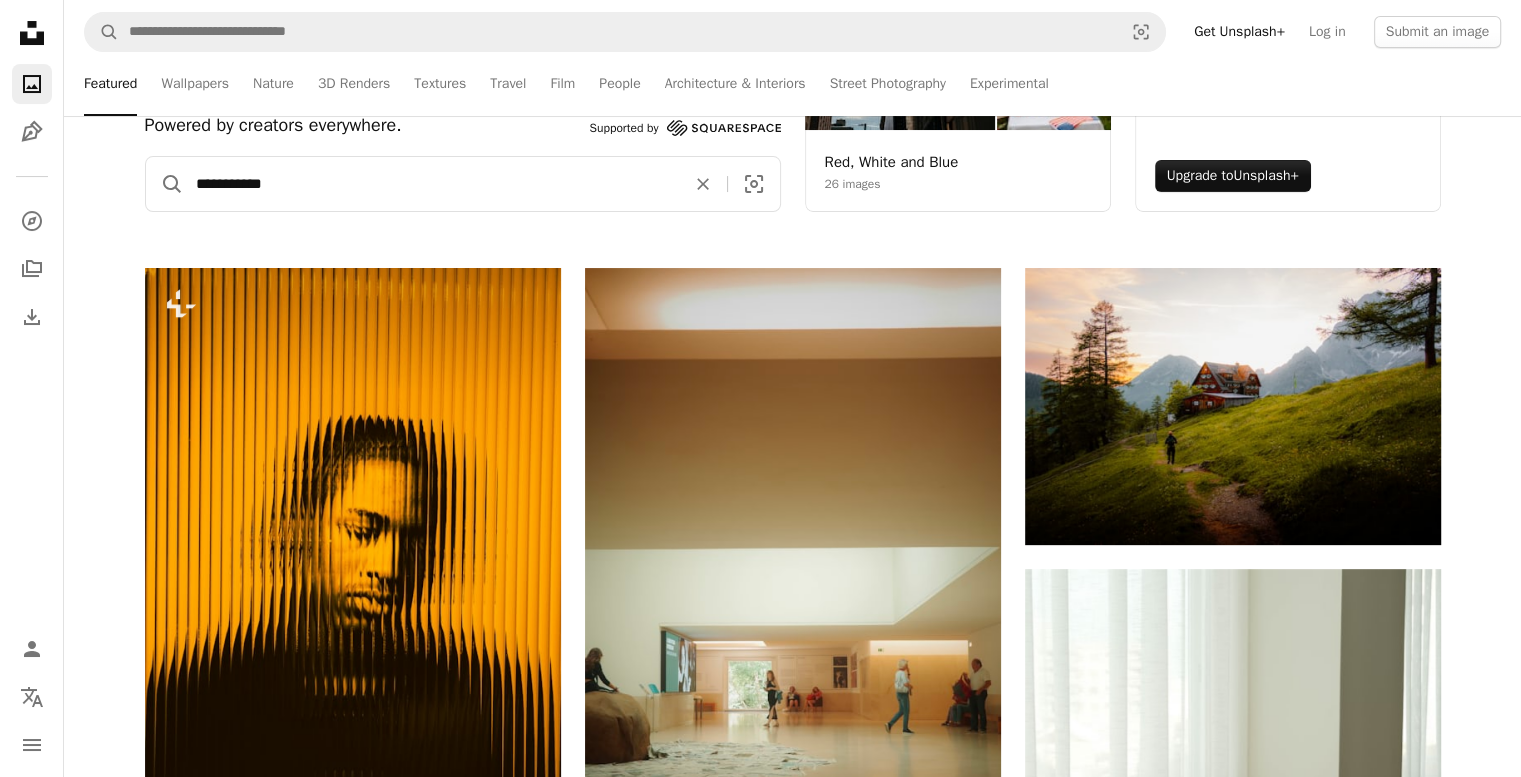 type on "**********" 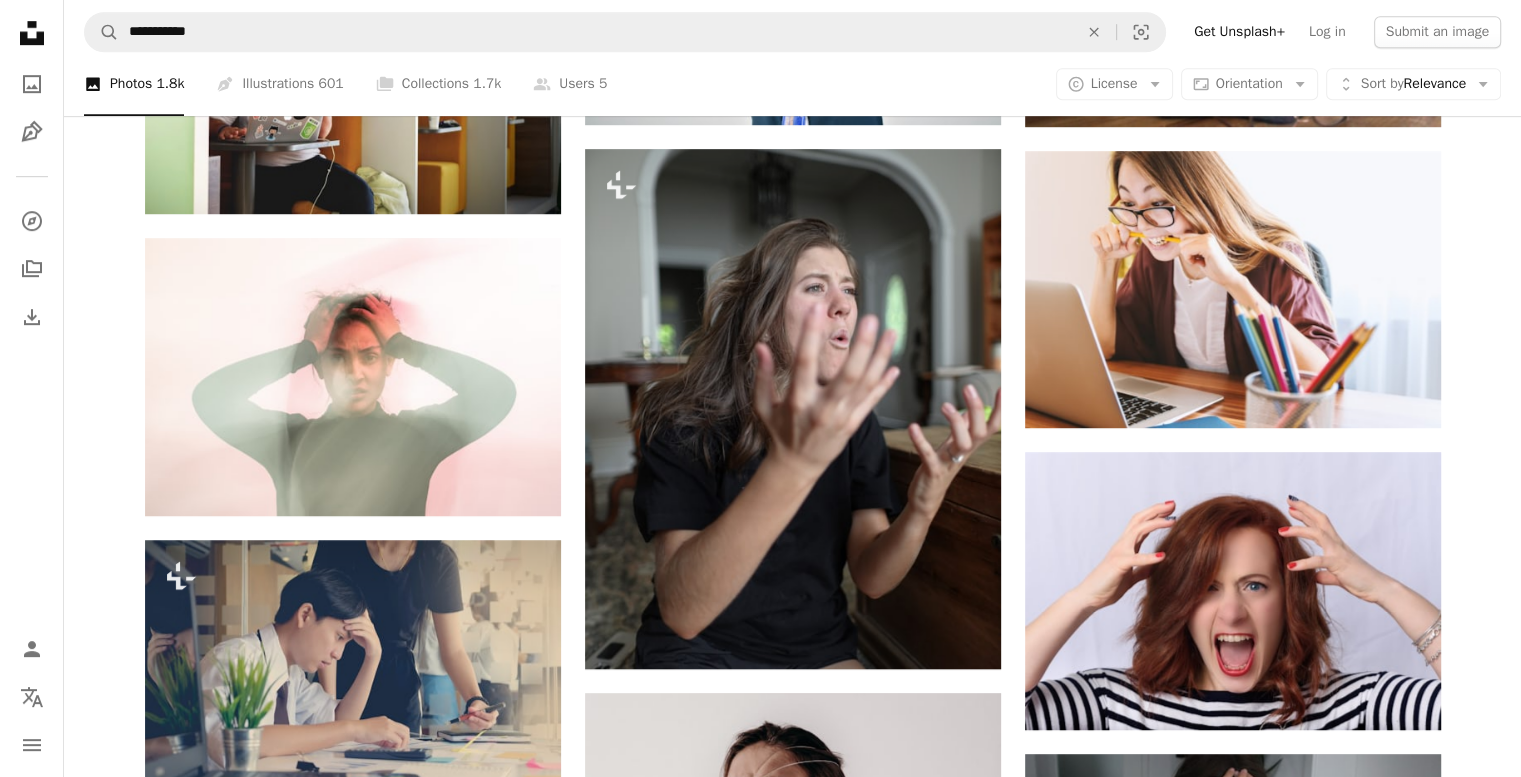 scroll, scrollTop: 1212, scrollLeft: 0, axis: vertical 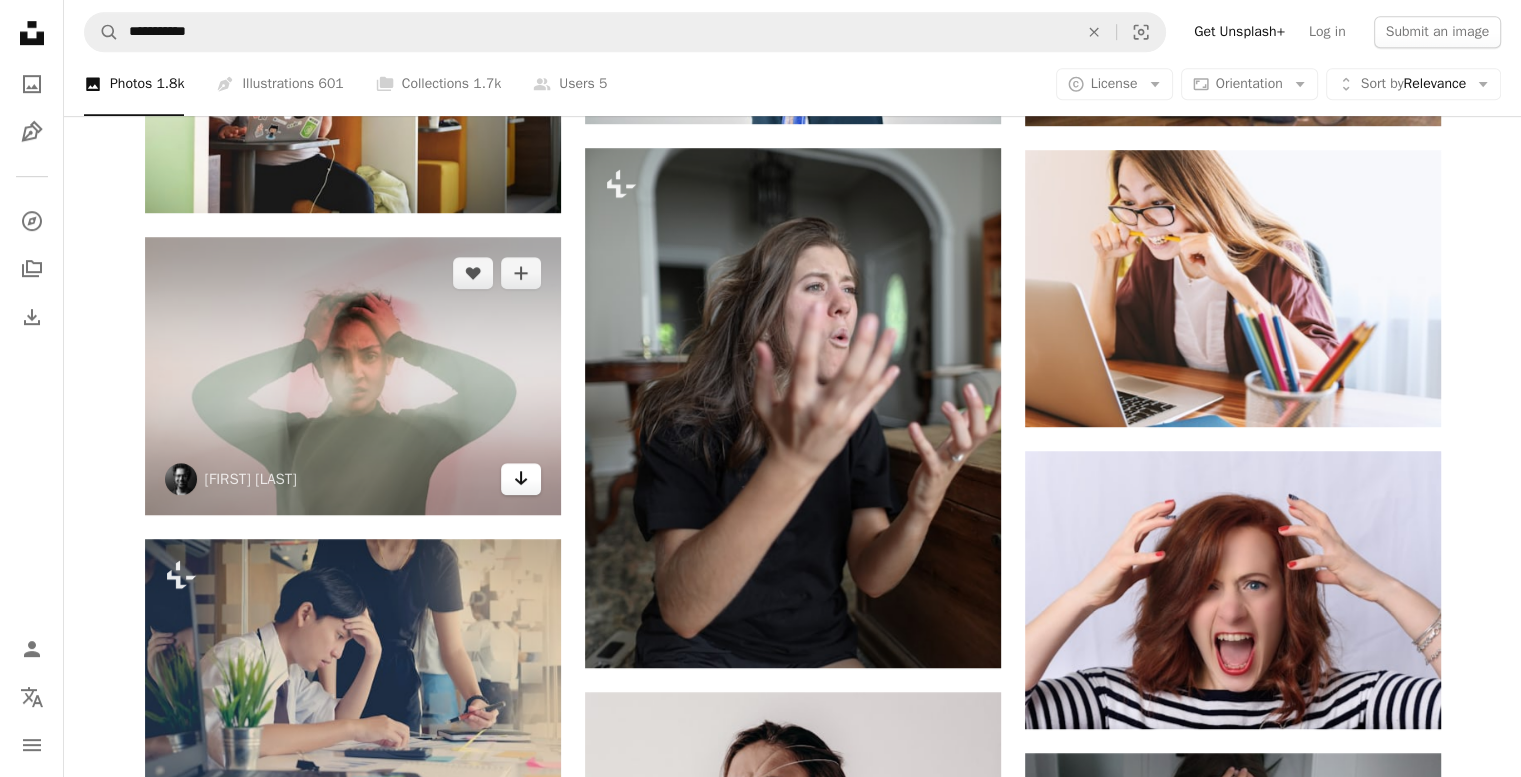 click on "Arrow pointing down" at bounding box center [521, 479] 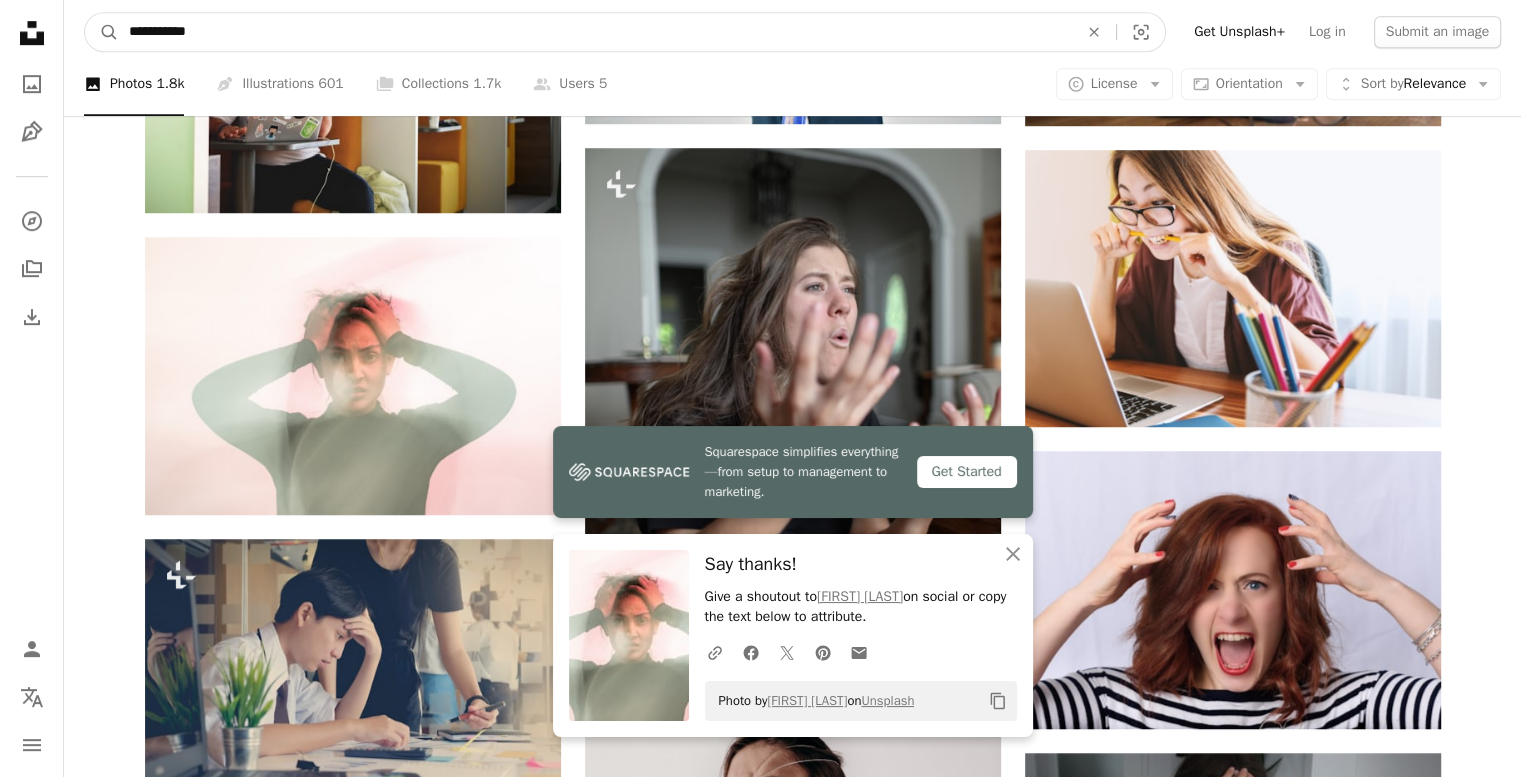 drag, startPoint x: 771, startPoint y: 25, endPoint x: 762, endPoint y: -11, distance: 37.107952 